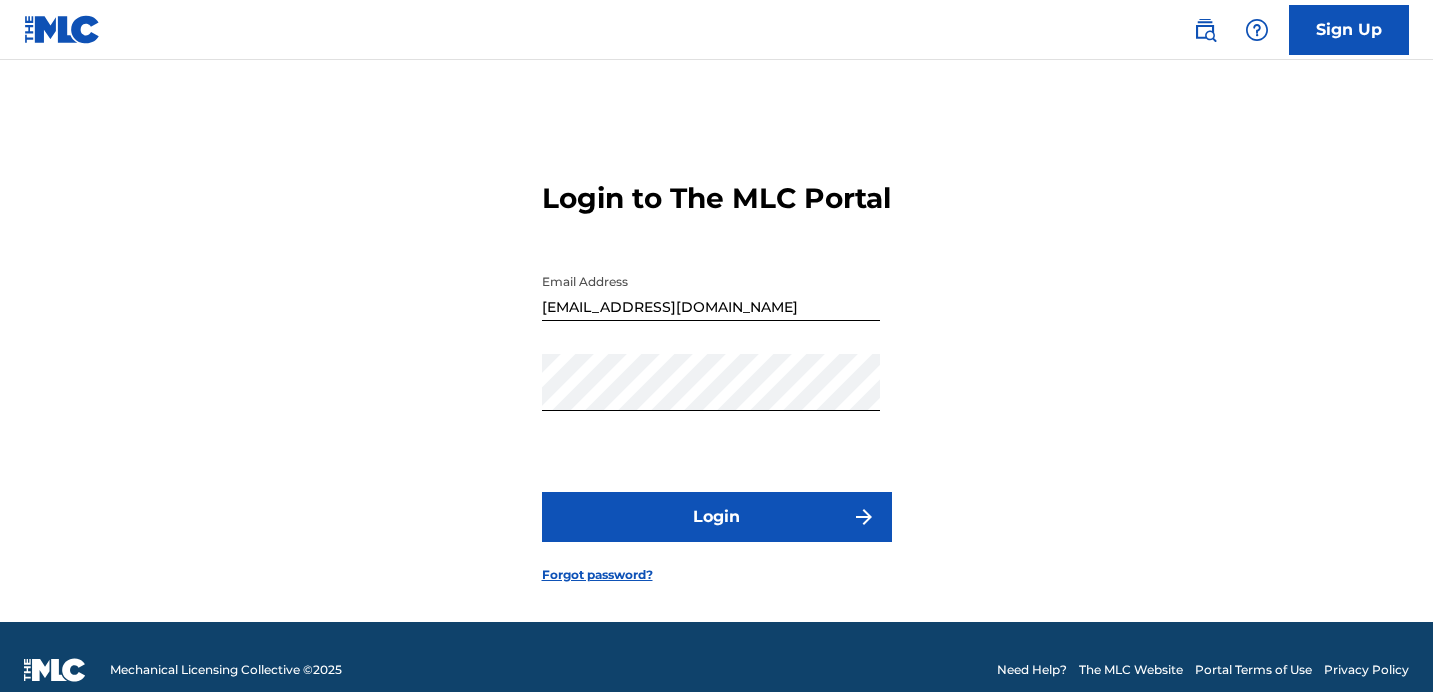 scroll, scrollTop: 0, scrollLeft: 0, axis: both 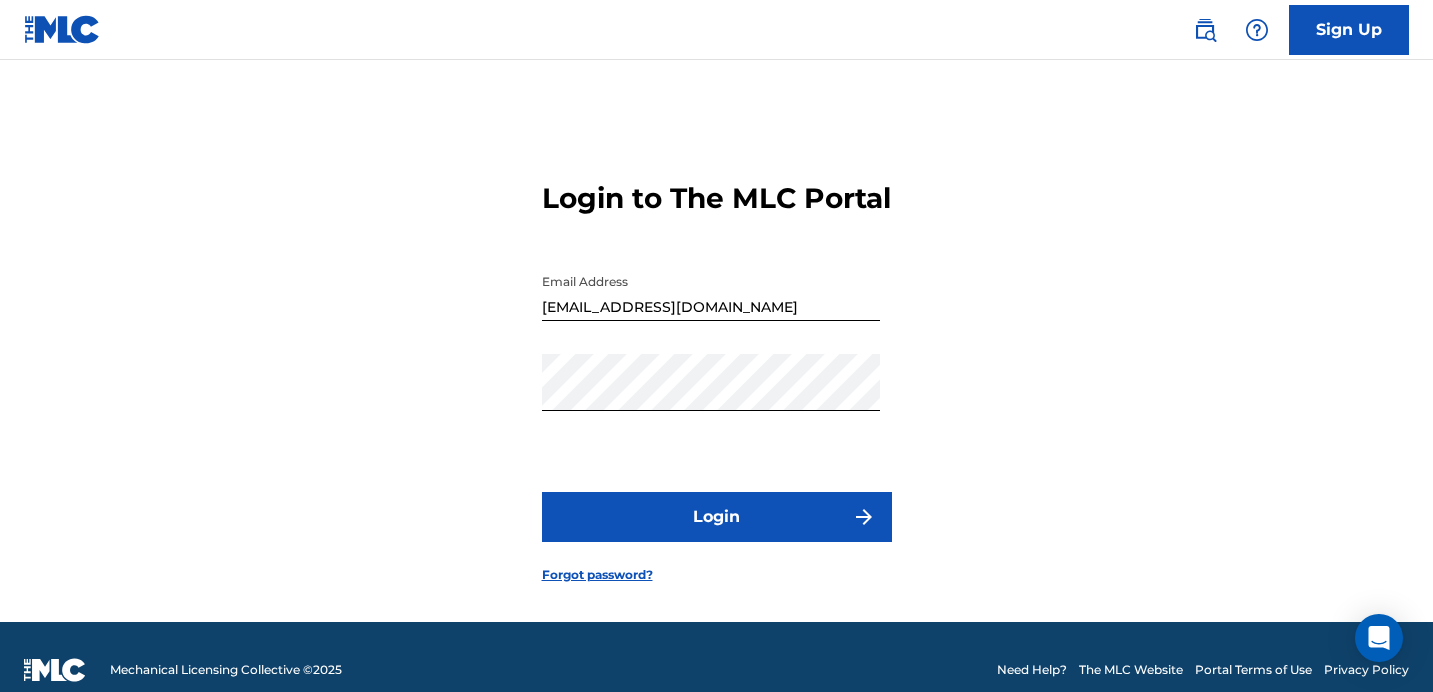 click on "Login" at bounding box center [717, 517] 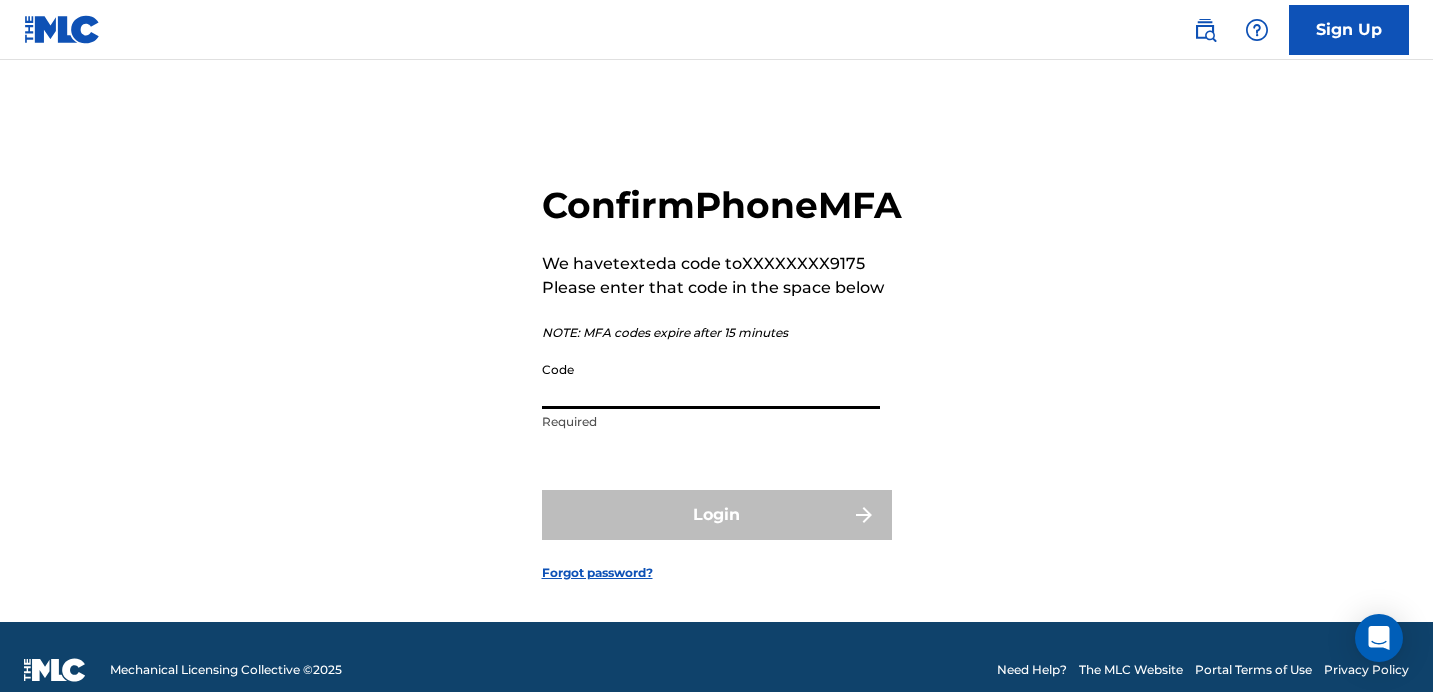 click on "Code" at bounding box center [711, 380] 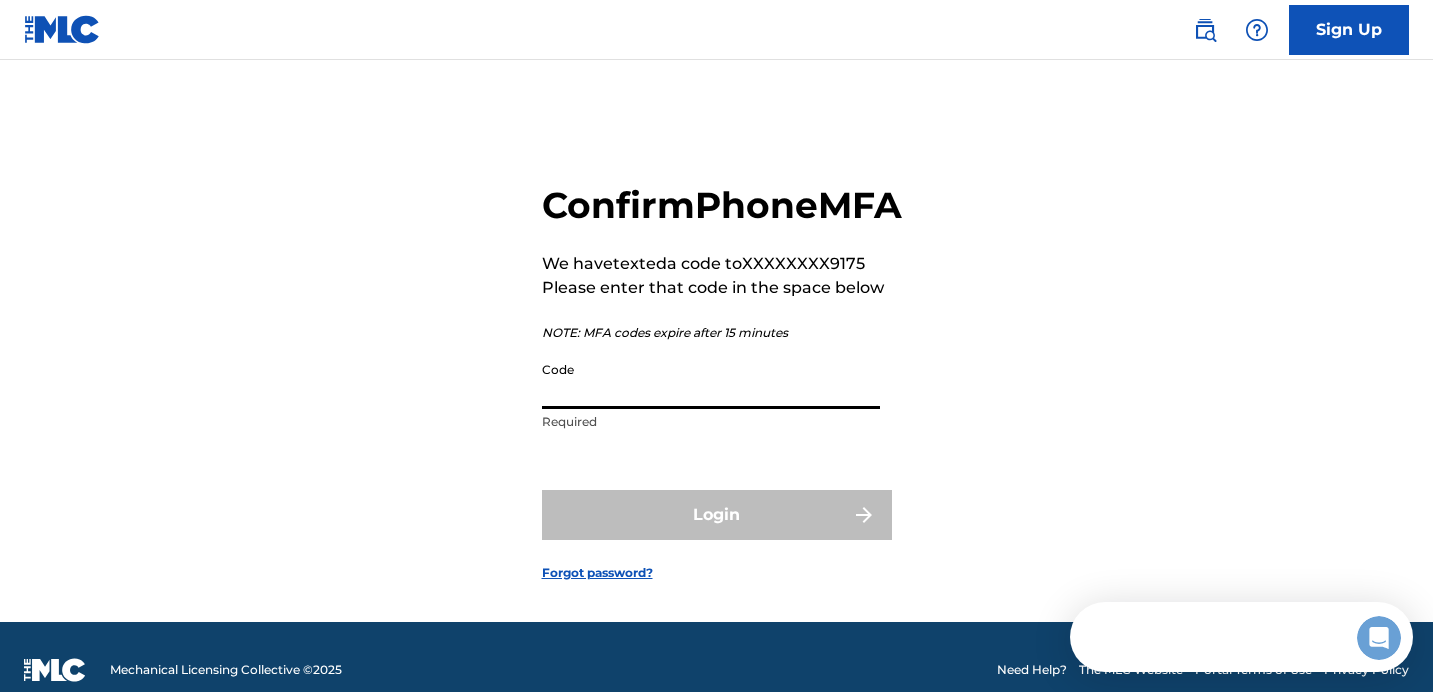 scroll, scrollTop: 0, scrollLeft: 0, axis: both 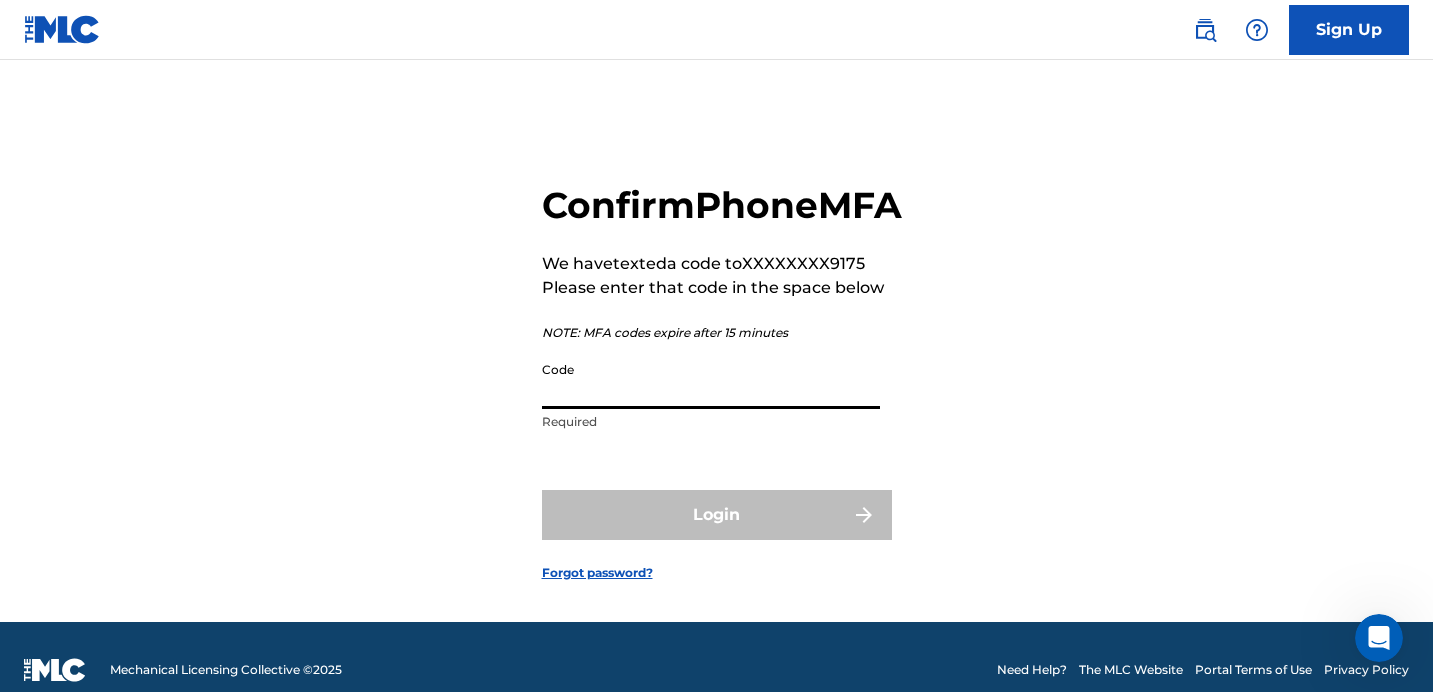 paste on "562826" 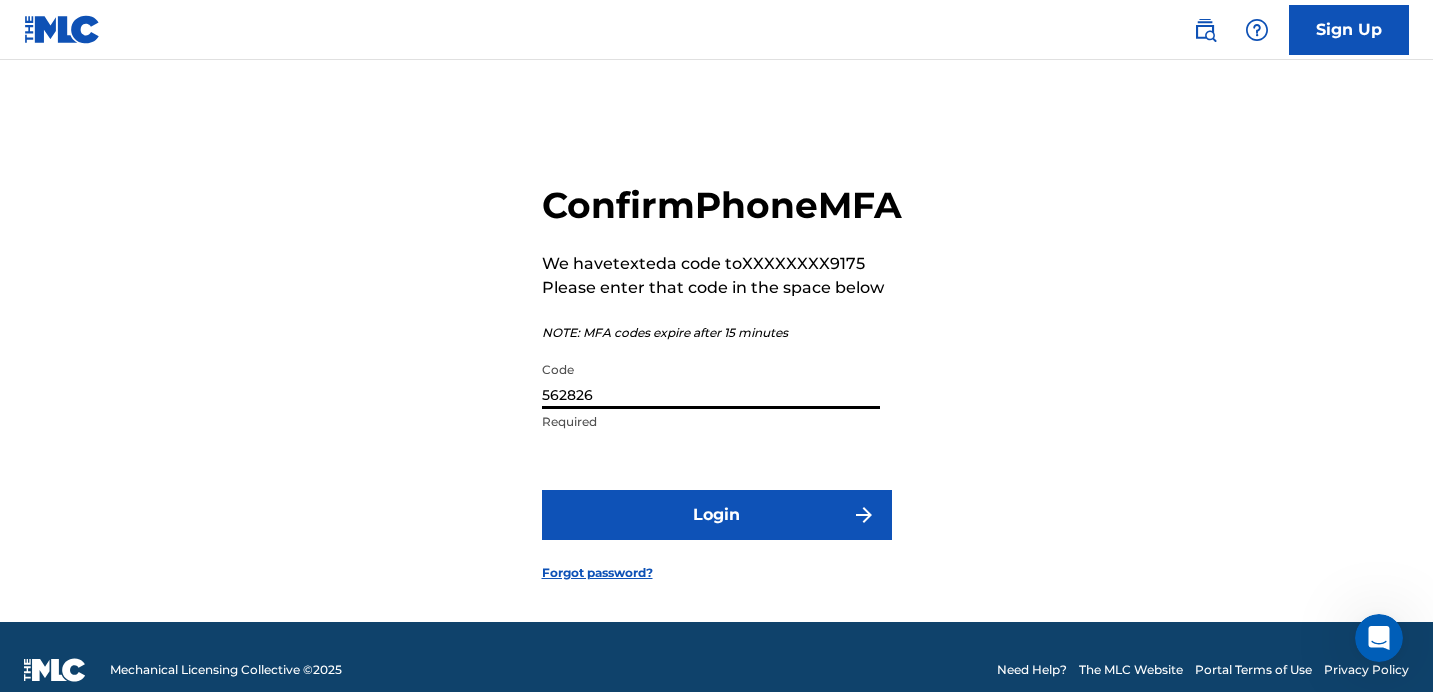 type on "562826" 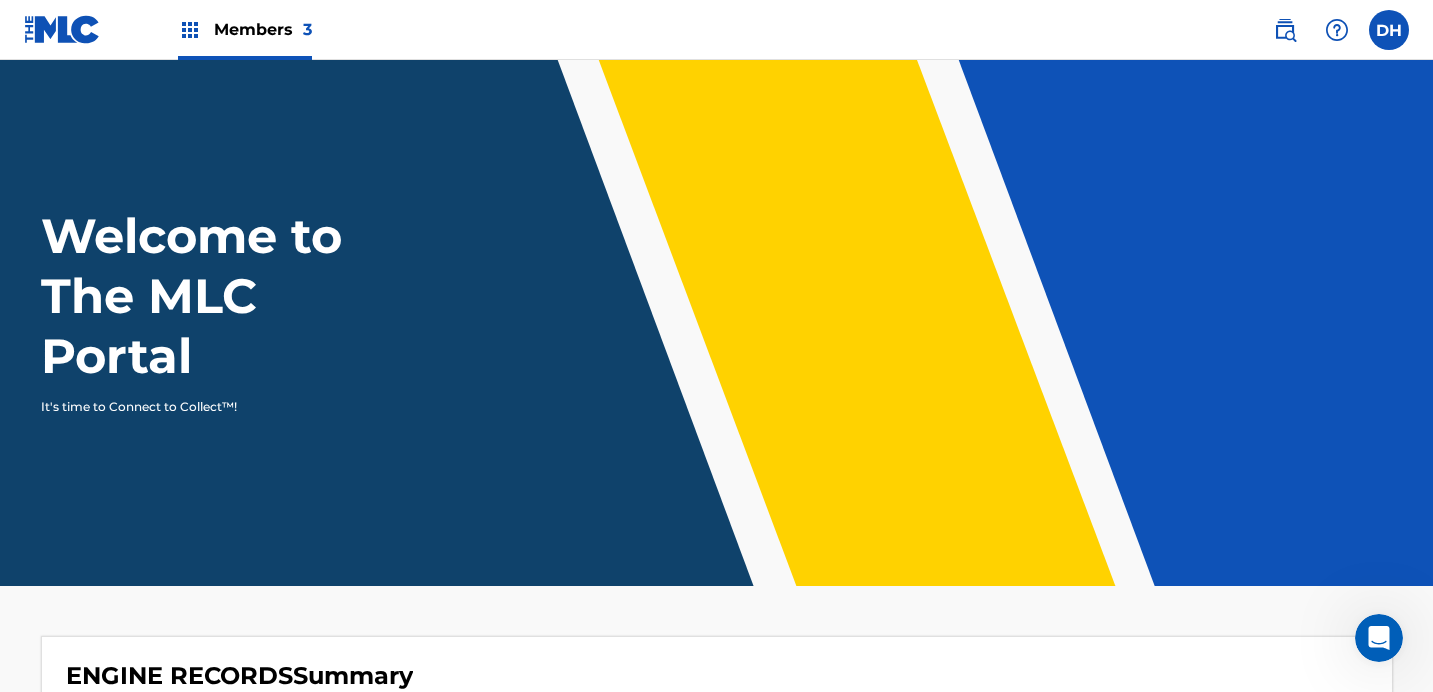 scroll, scrollTop: 0, scrollLeft: 0, axis: both 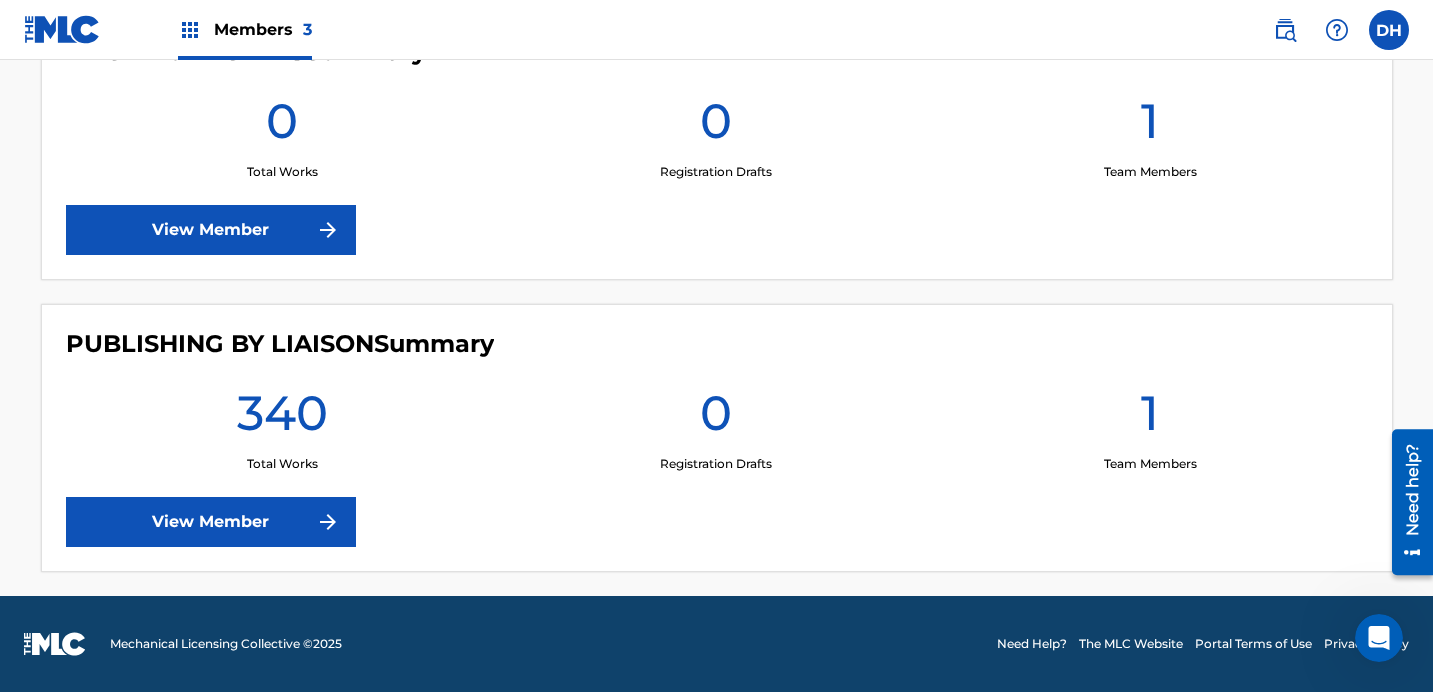 click on "View Member" at bounding box center [211, 522] 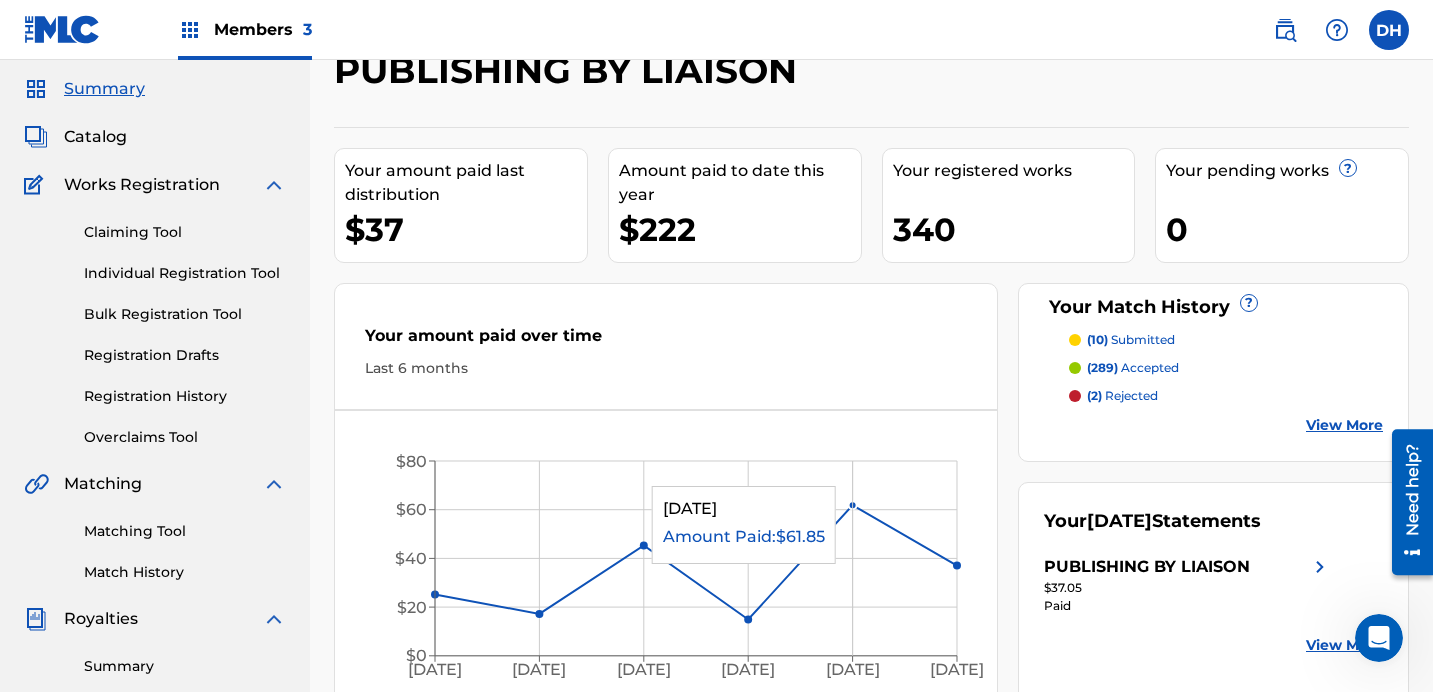 scroll, scrollTop: 50, scrollLeft: 0, axis: vertical 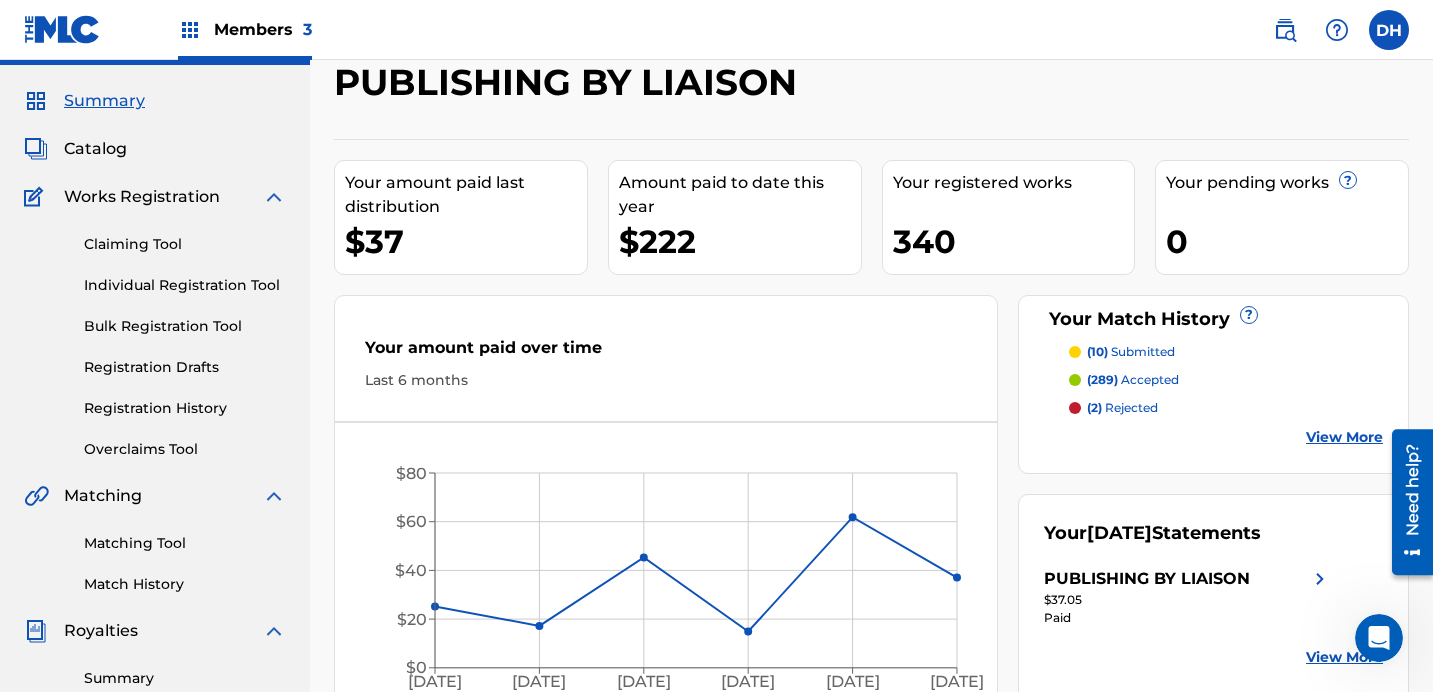 click on "Match History" at bounding box center (185, 584) 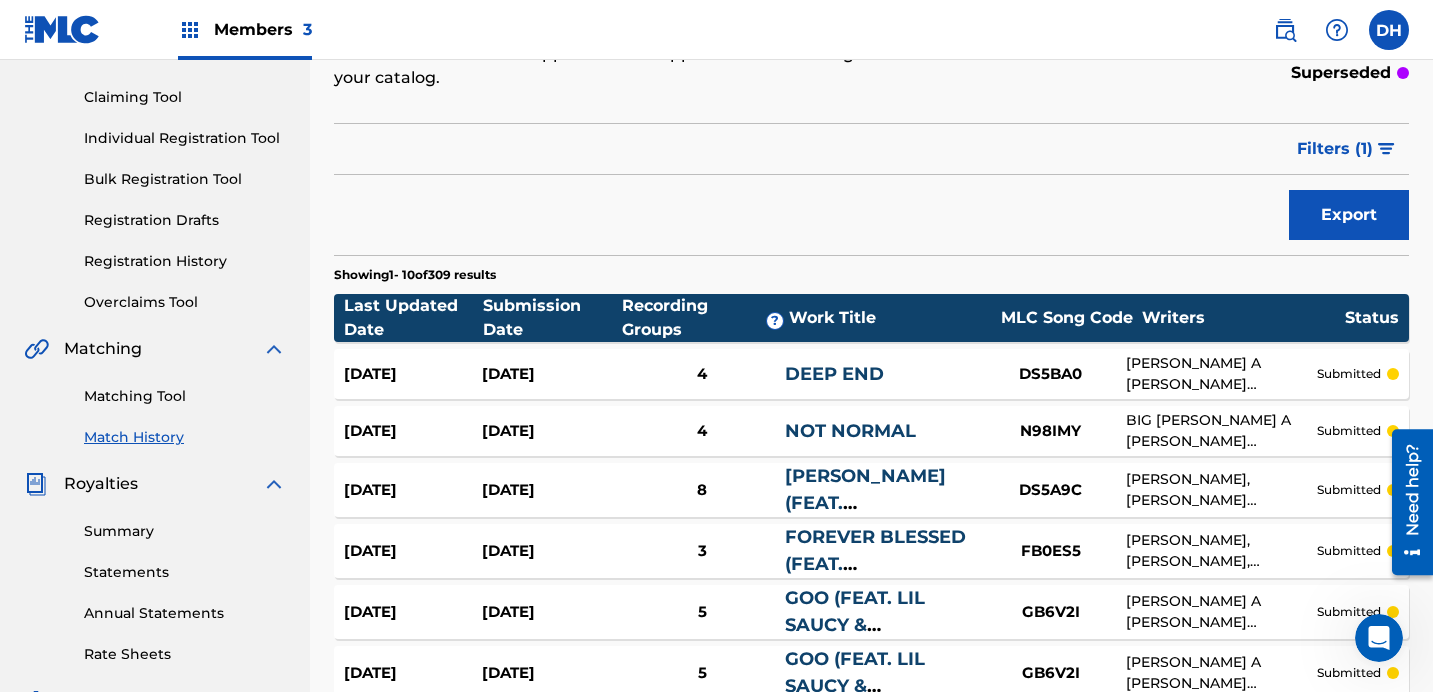 scroll, scrollTop: 185, scrollLeft: 0, axis: vertical 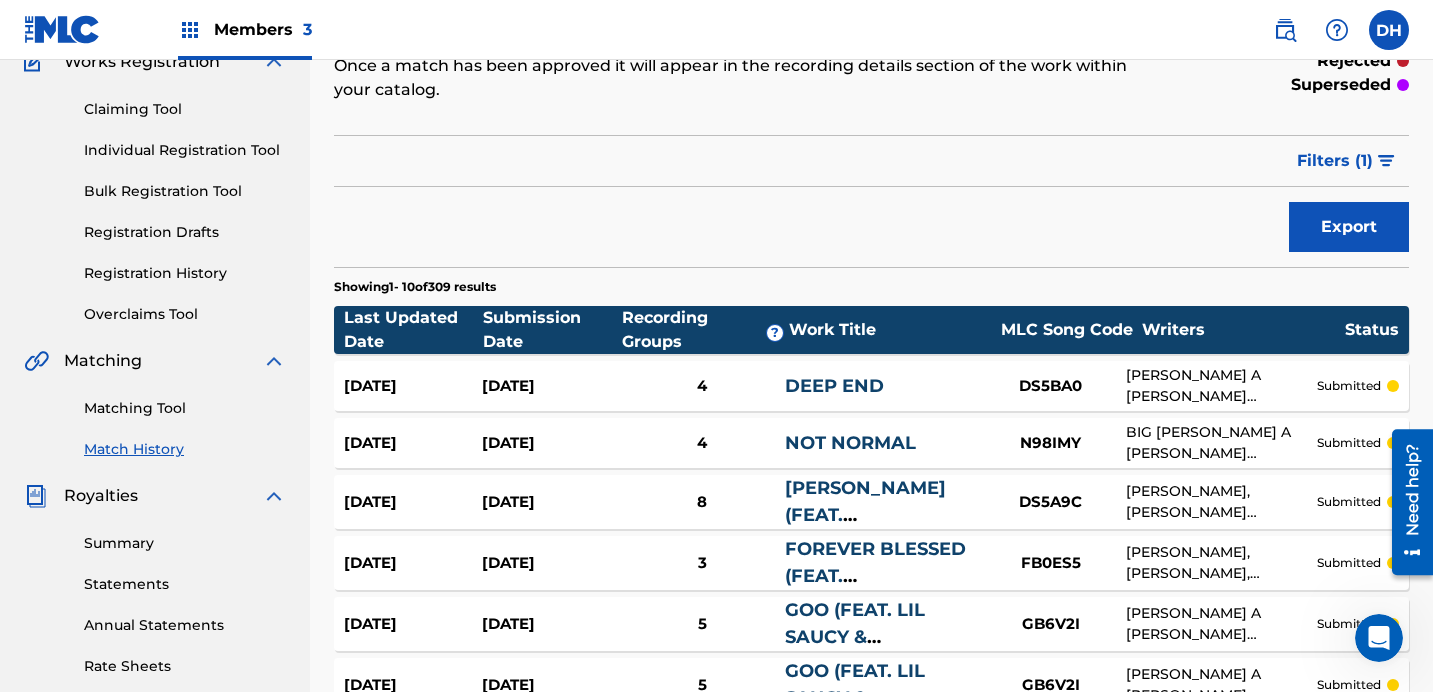 click on "Matching Tool" at bounding box center (185, 408) 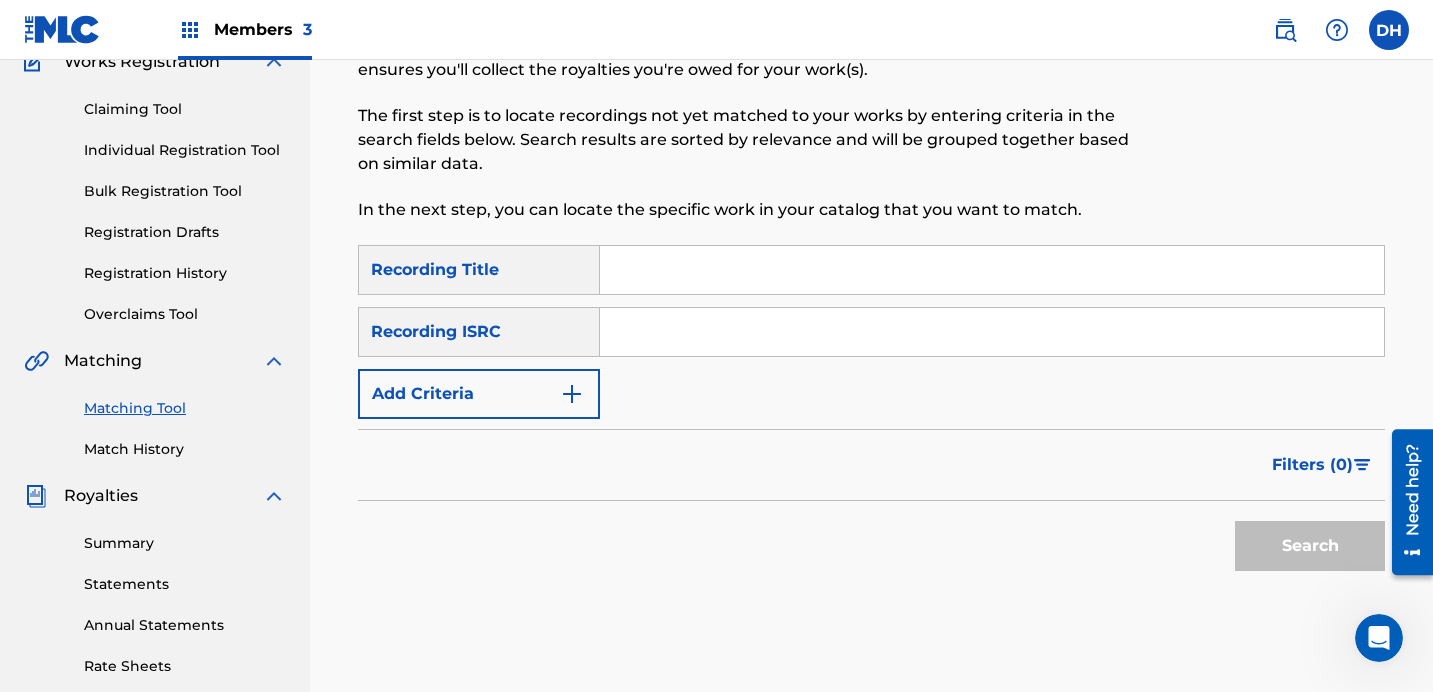 scroll, scrollTop: 0, scrollLeft: 0, axis: both 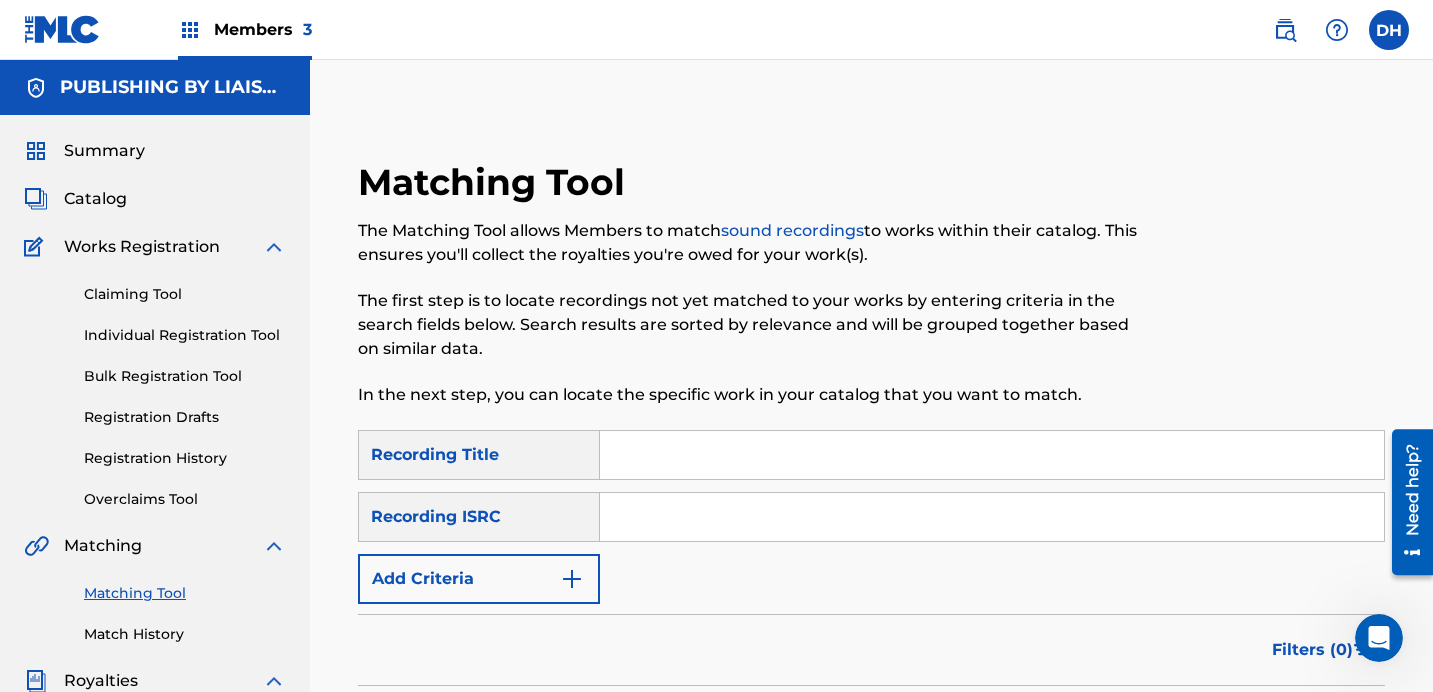 click on "Add Criteria" at bounding box center [479, 579] 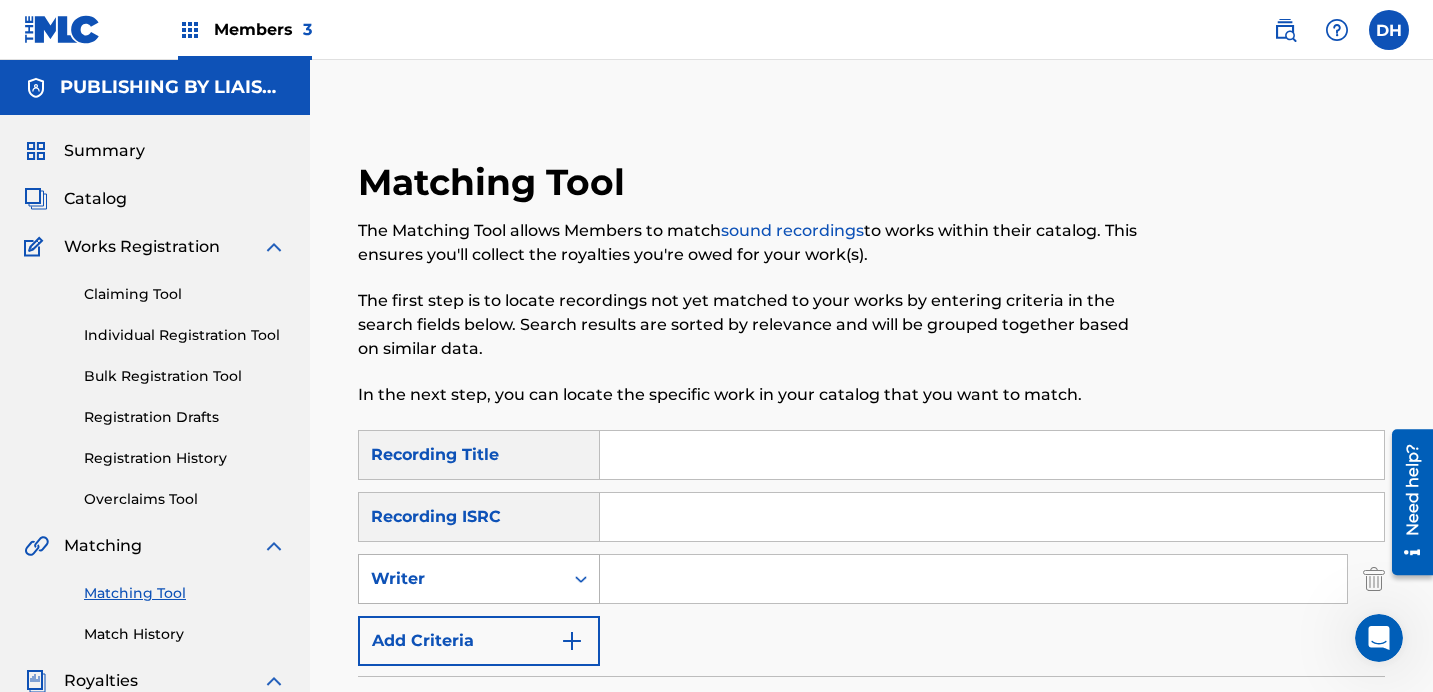 click on "Writer" at bounding box center (461, 579) 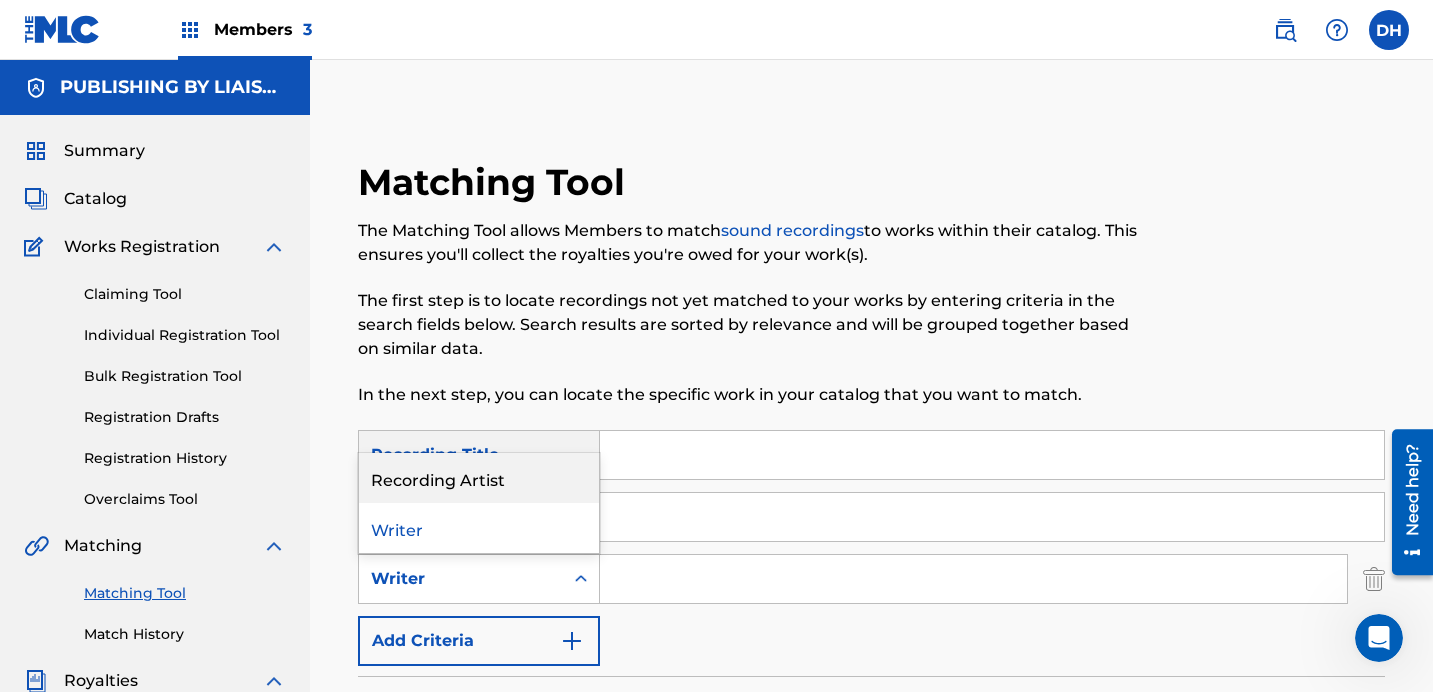 click on "Recording Artist" at bounding box center (479, 478) 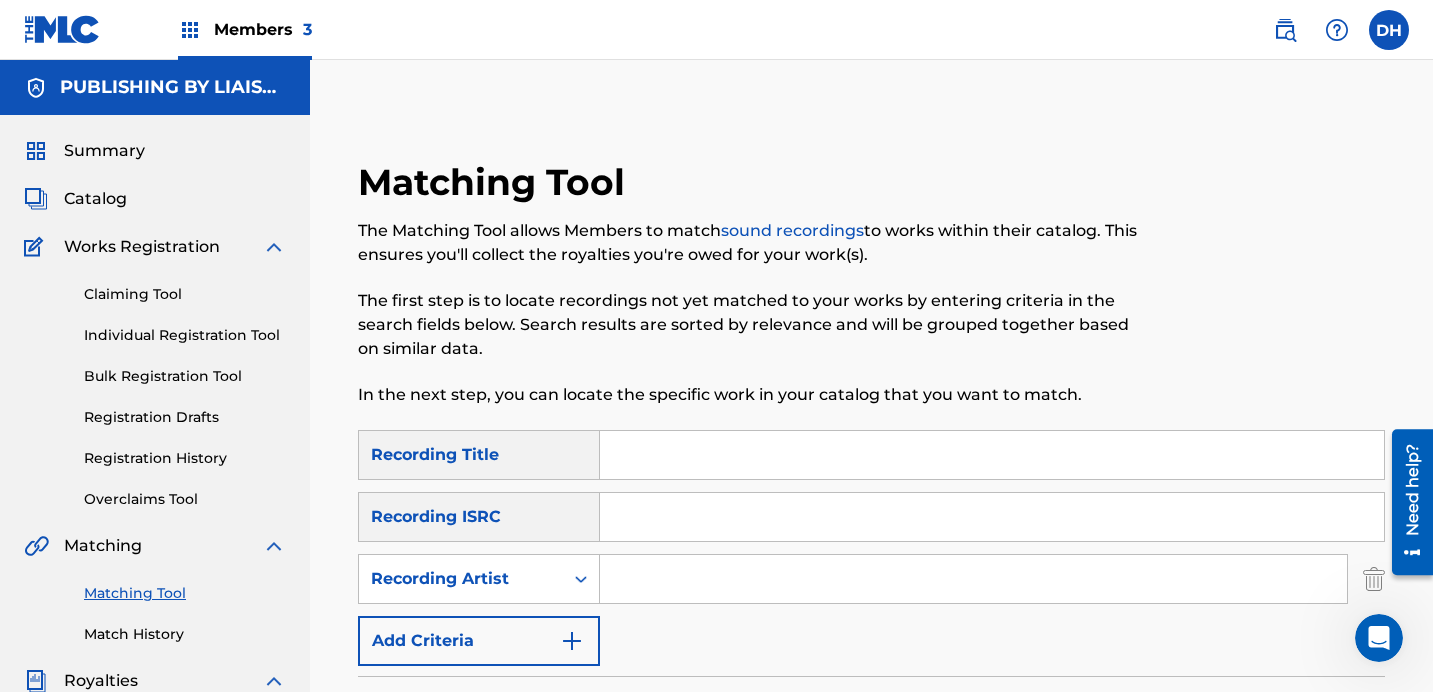 click at bounding box center [973, 579] 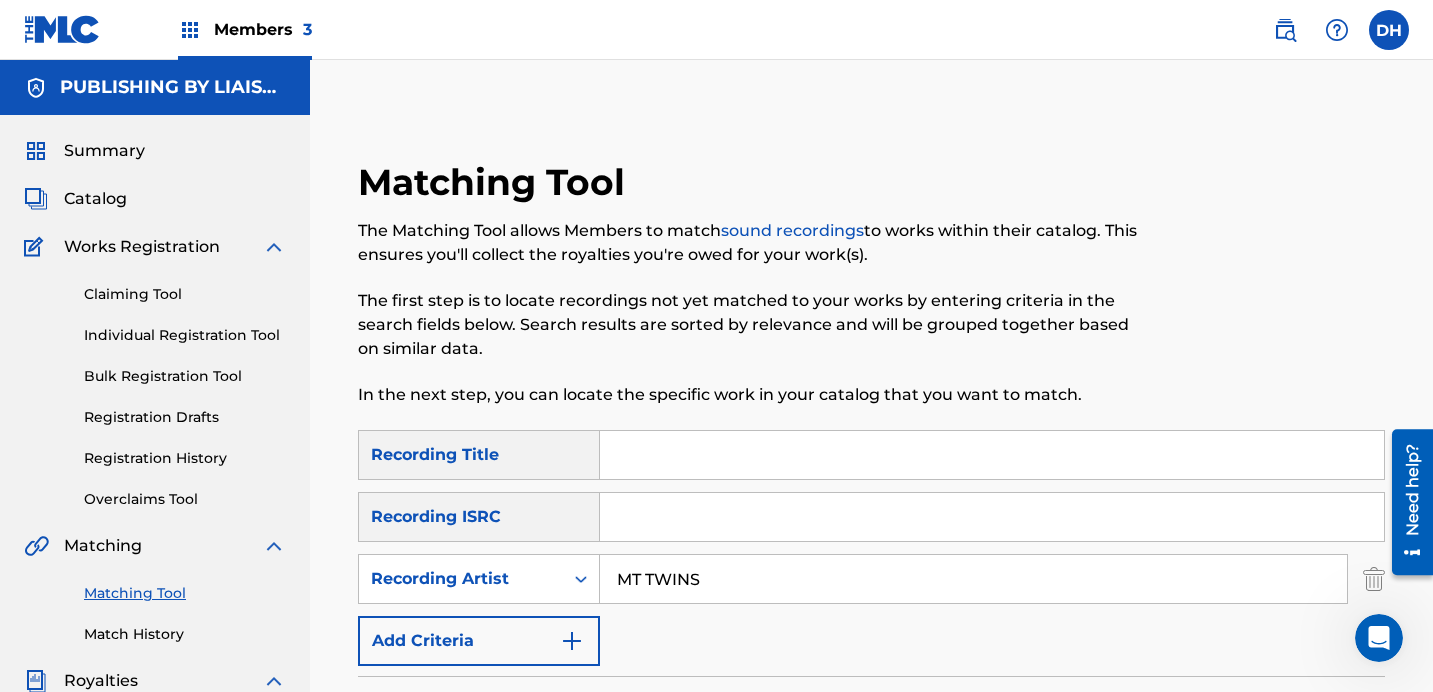 type on "MT TWINS" 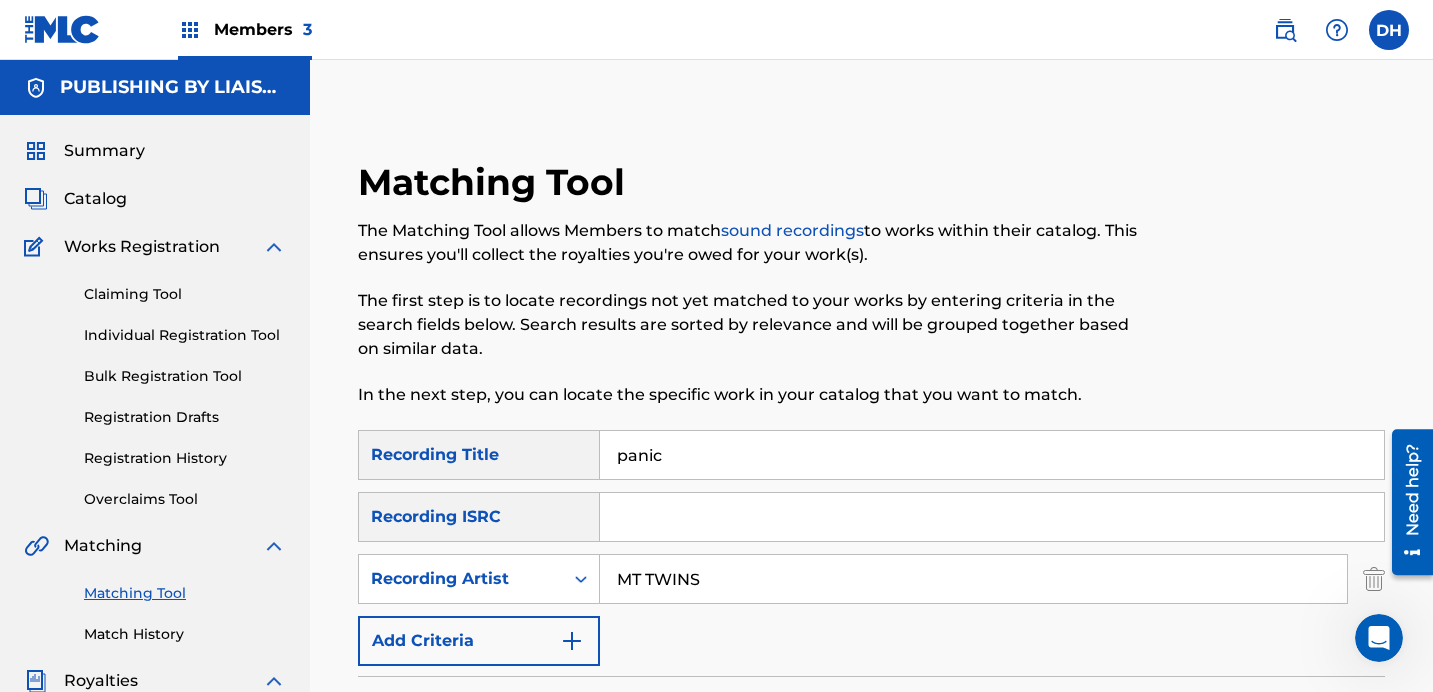 type on "panic" 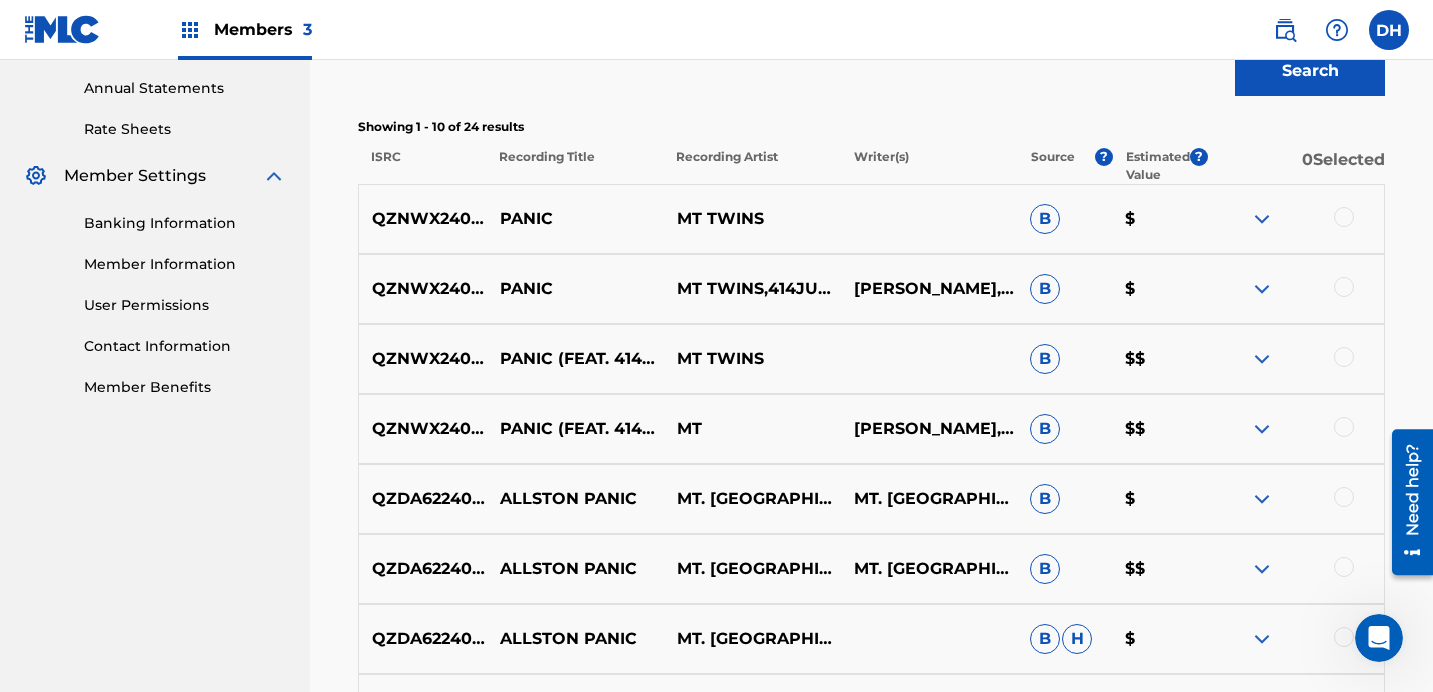 scroll, scrollTop: 725, scrollLeft: 0, axis: vertical 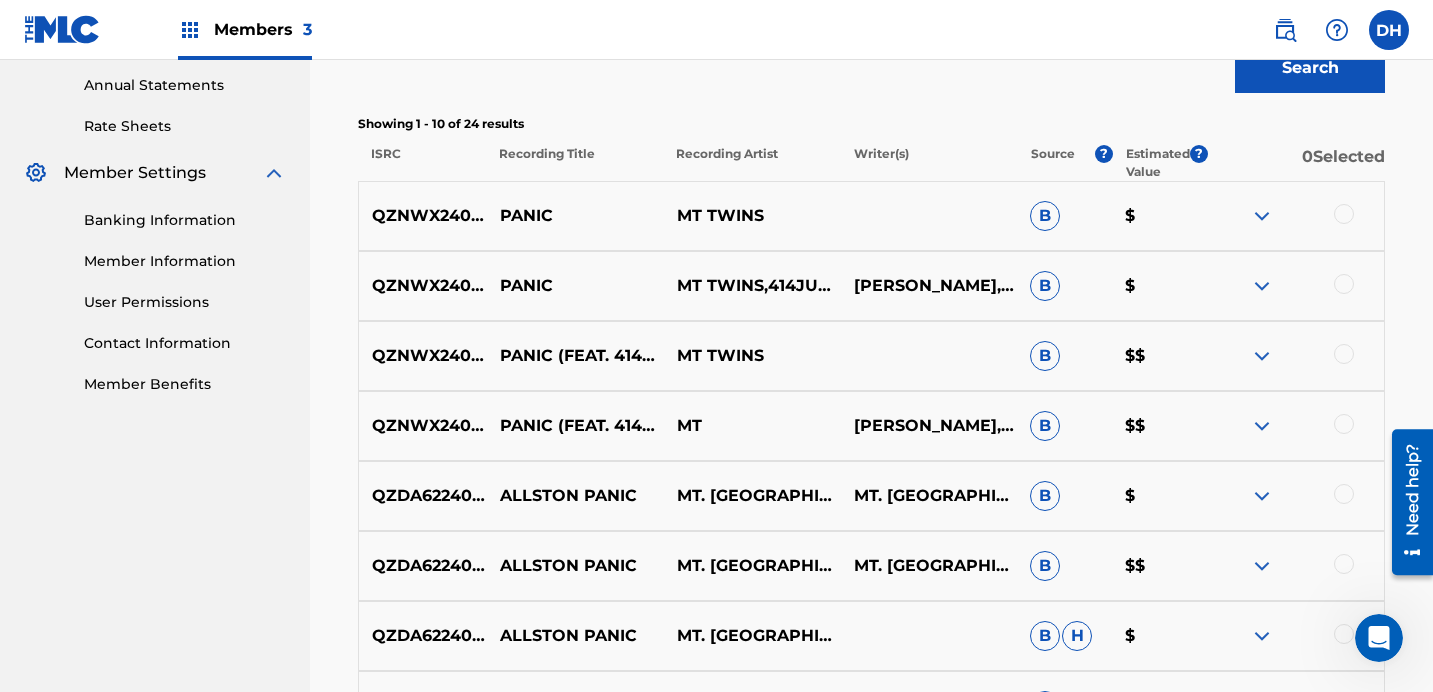 click at bounding box center (1344, 424) 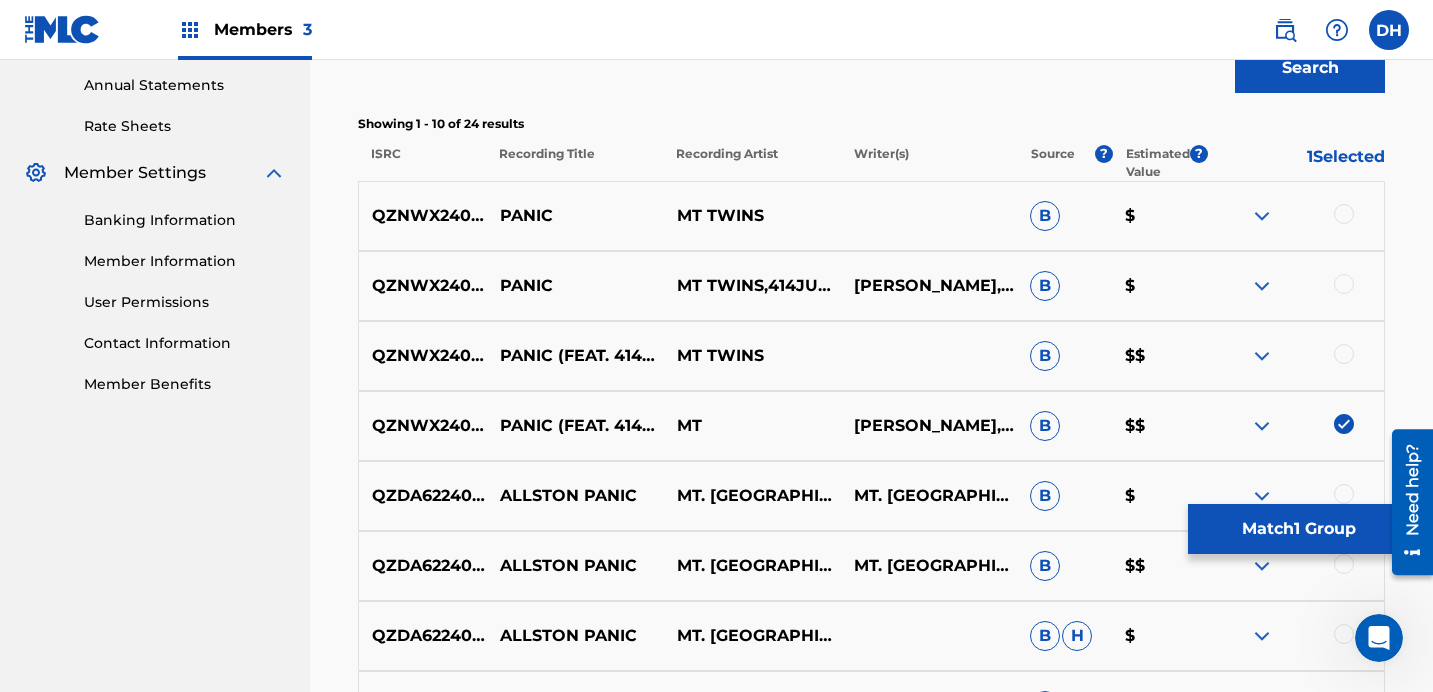 click at bounding box center (1295, 356) 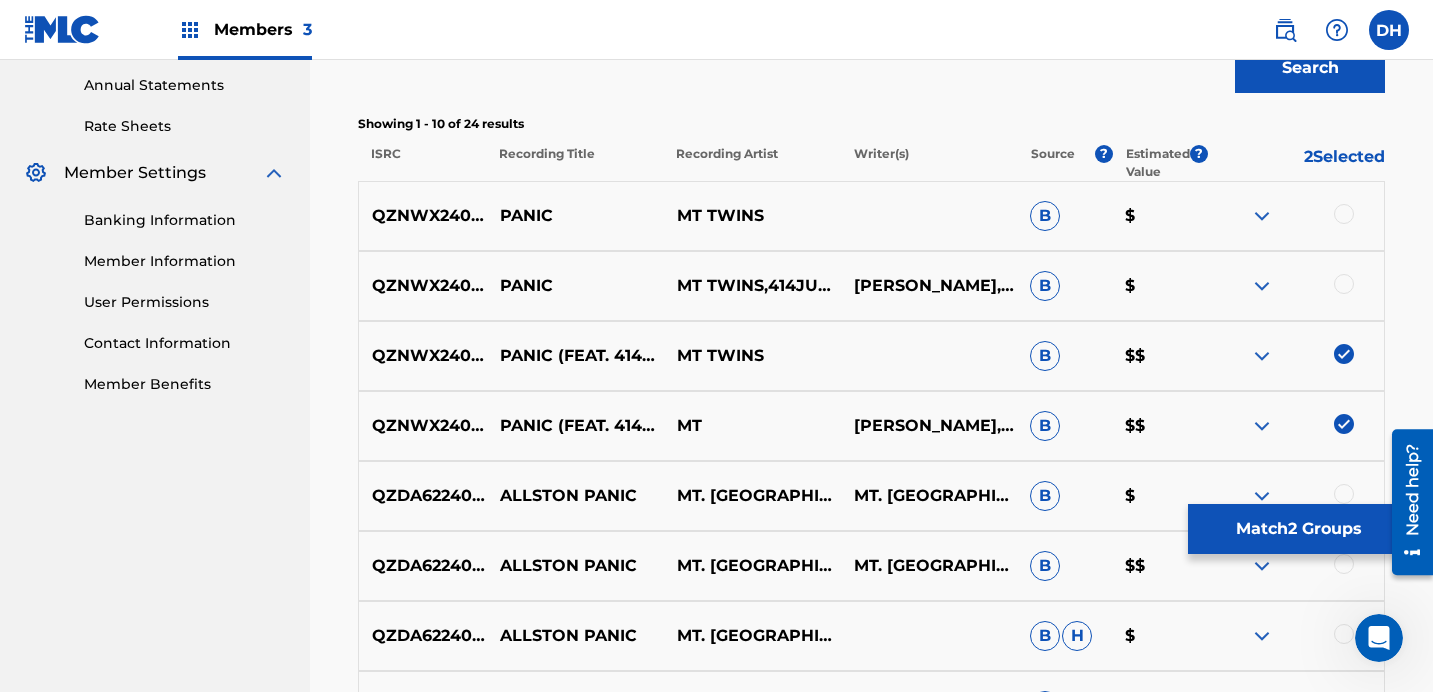 click at bounding box center [1344, 284] 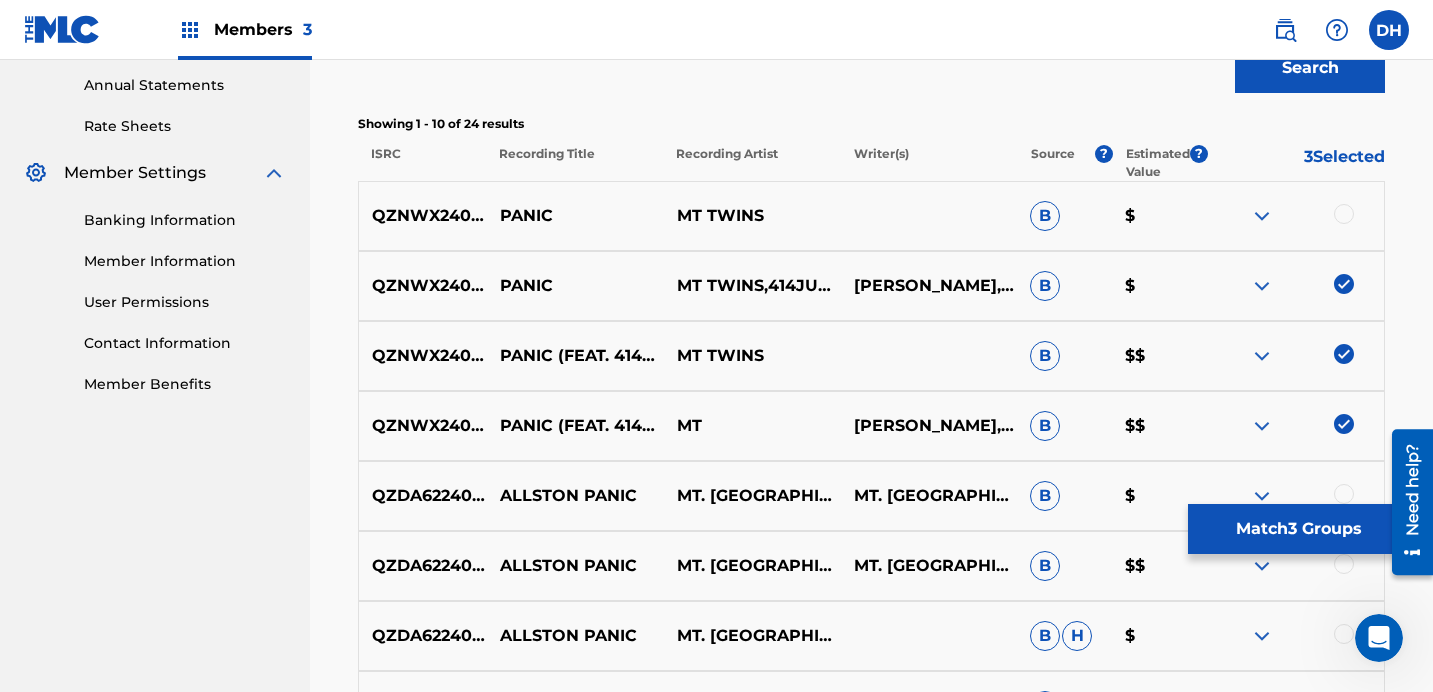 click on "QZNWX2404224 PANIC MT TWINS B $" at bounding box center (871, 216) 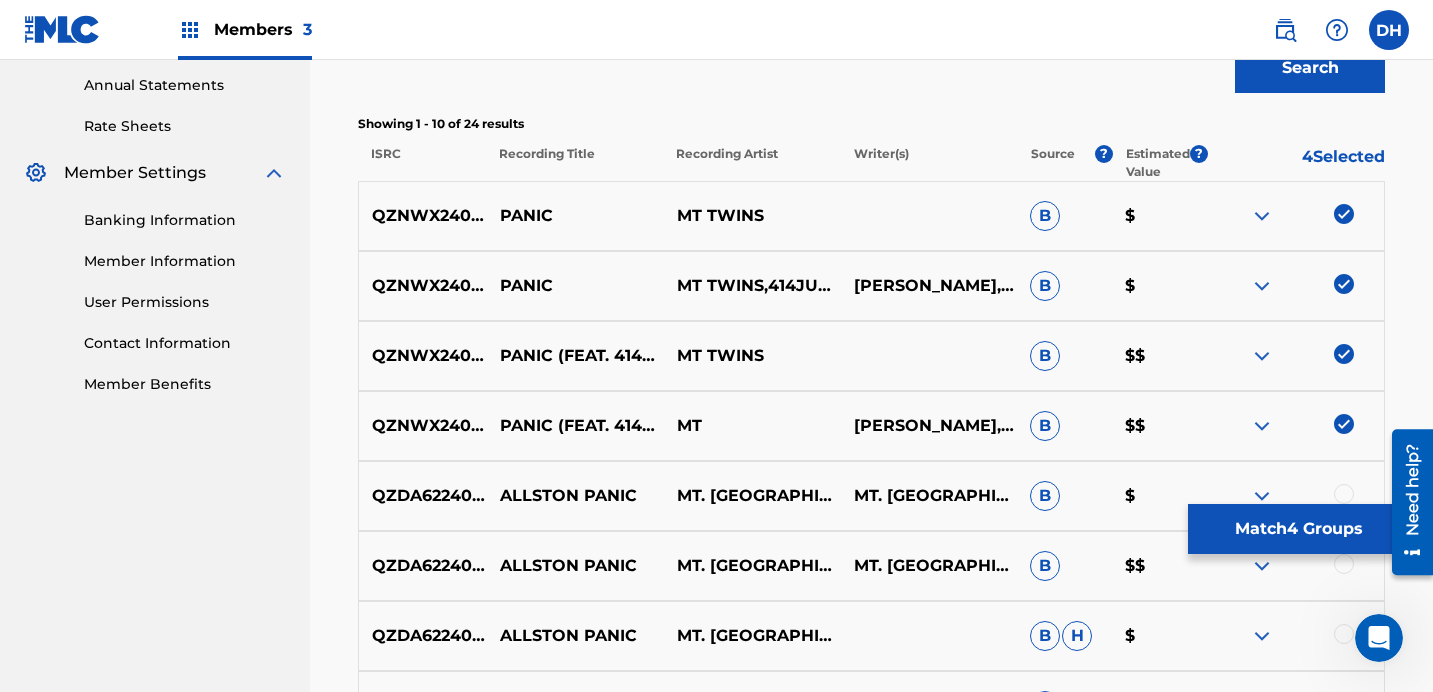click on "Match  4 Groups" at bounding box center [1298, 529] 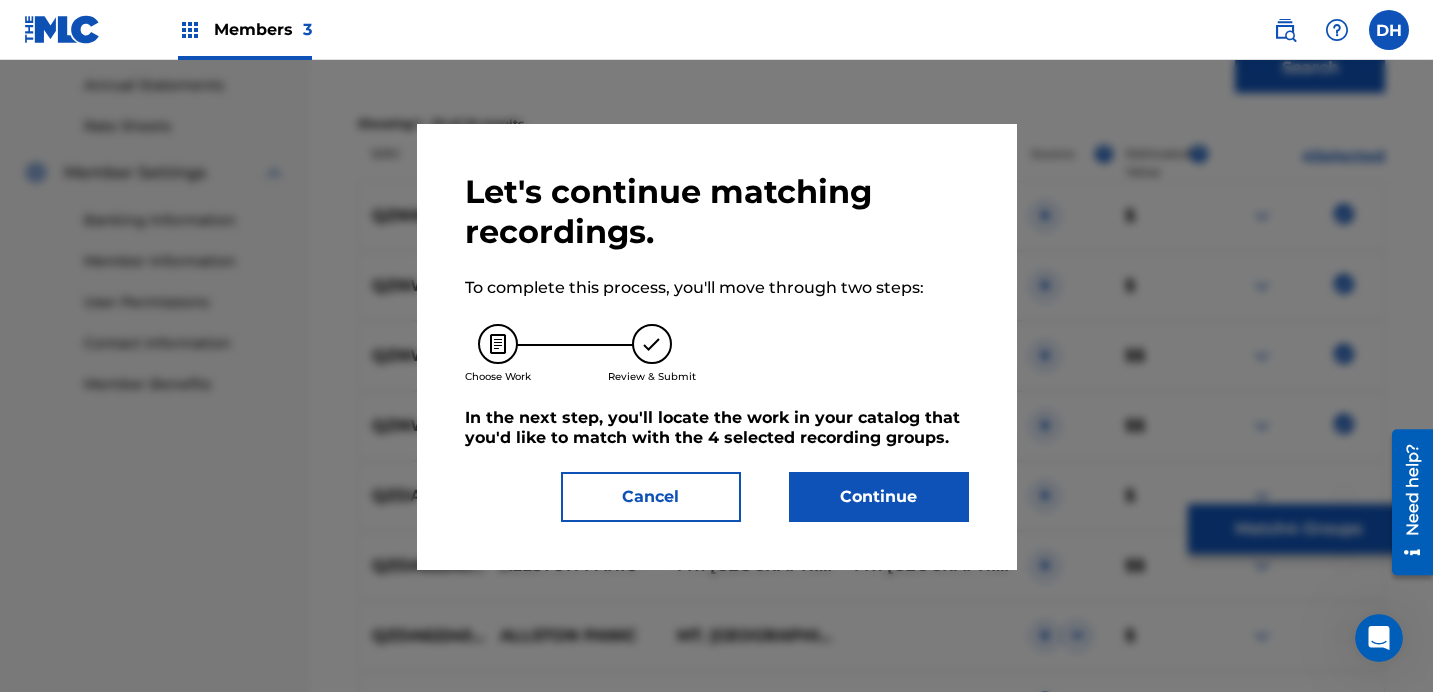 click on "Continue" at bounding box center (879, 497) 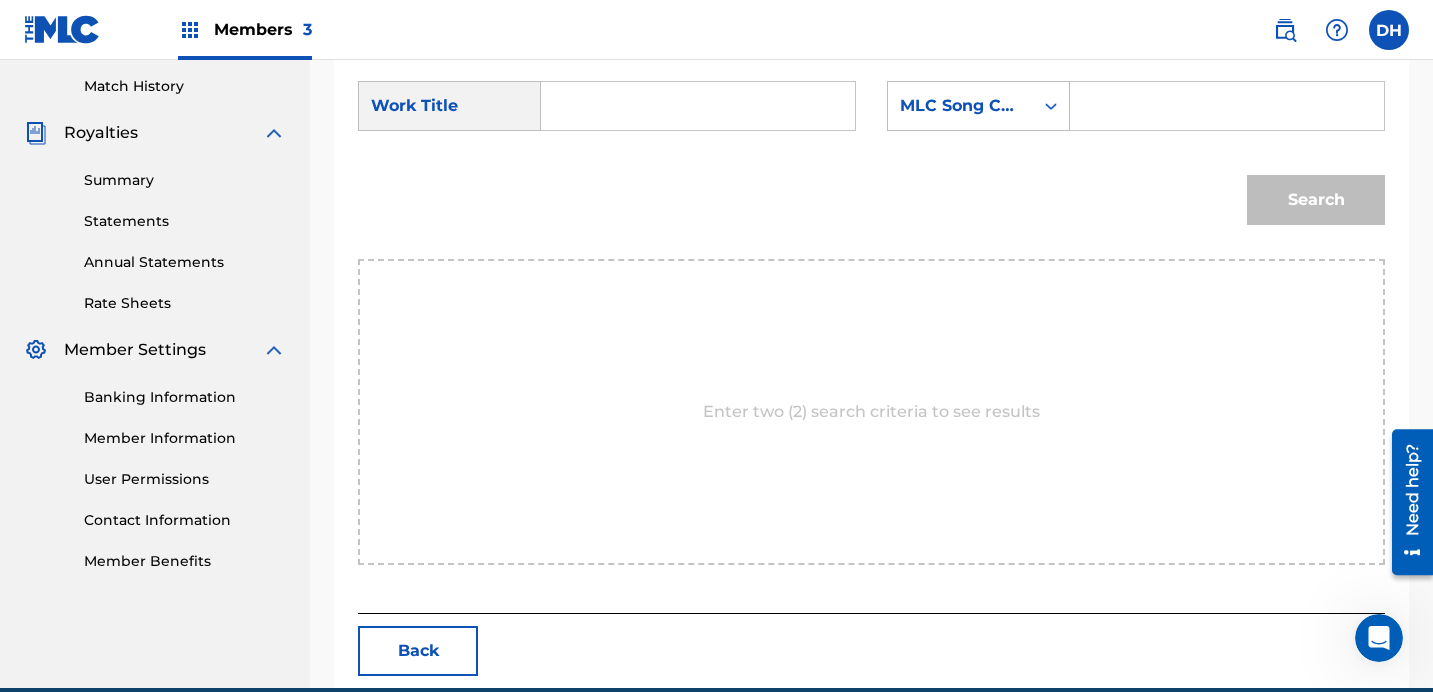 click at bounding box center (698, 106) 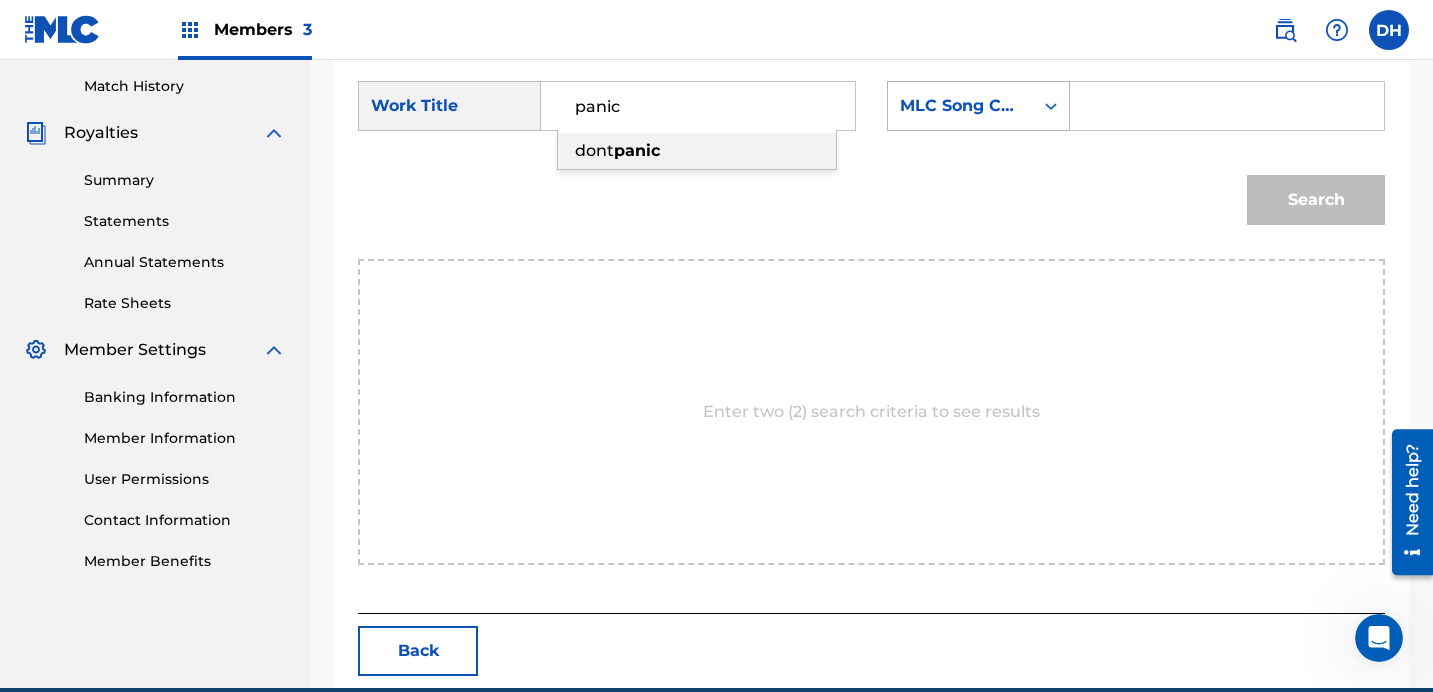 type on "panic" 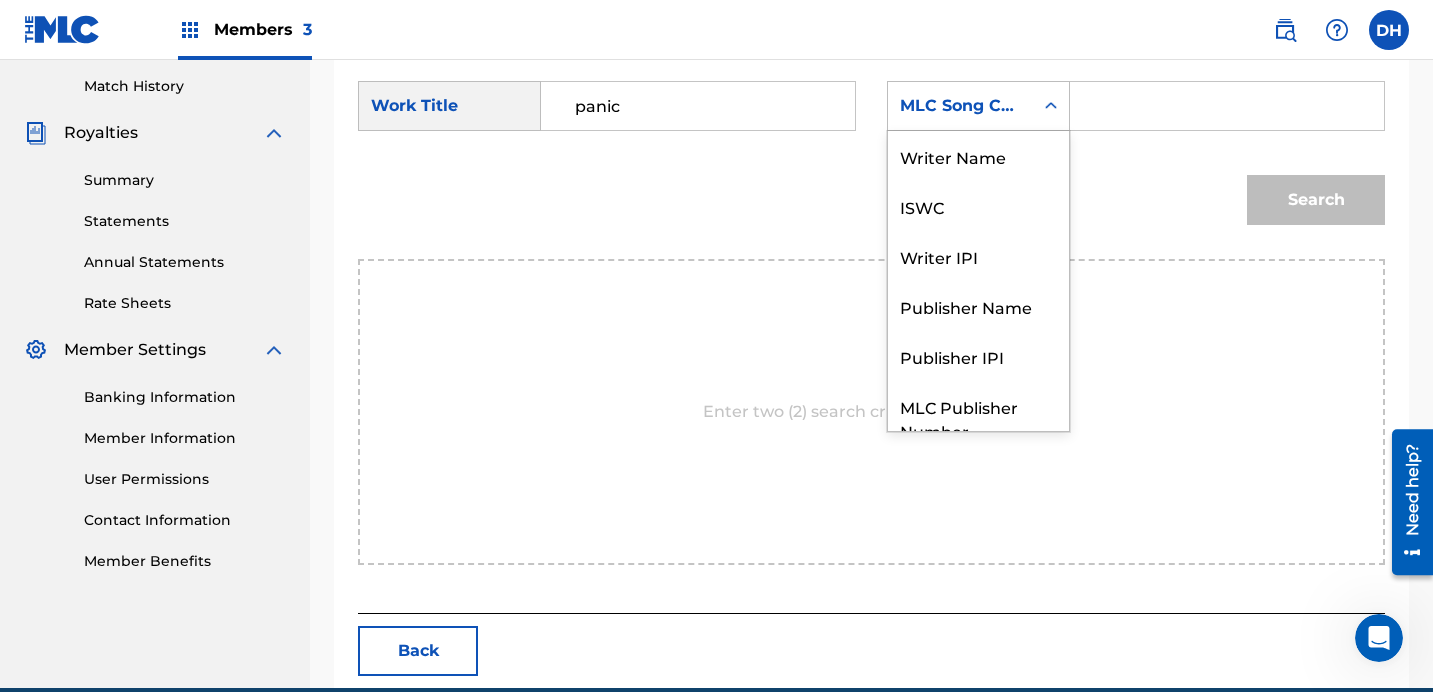 click 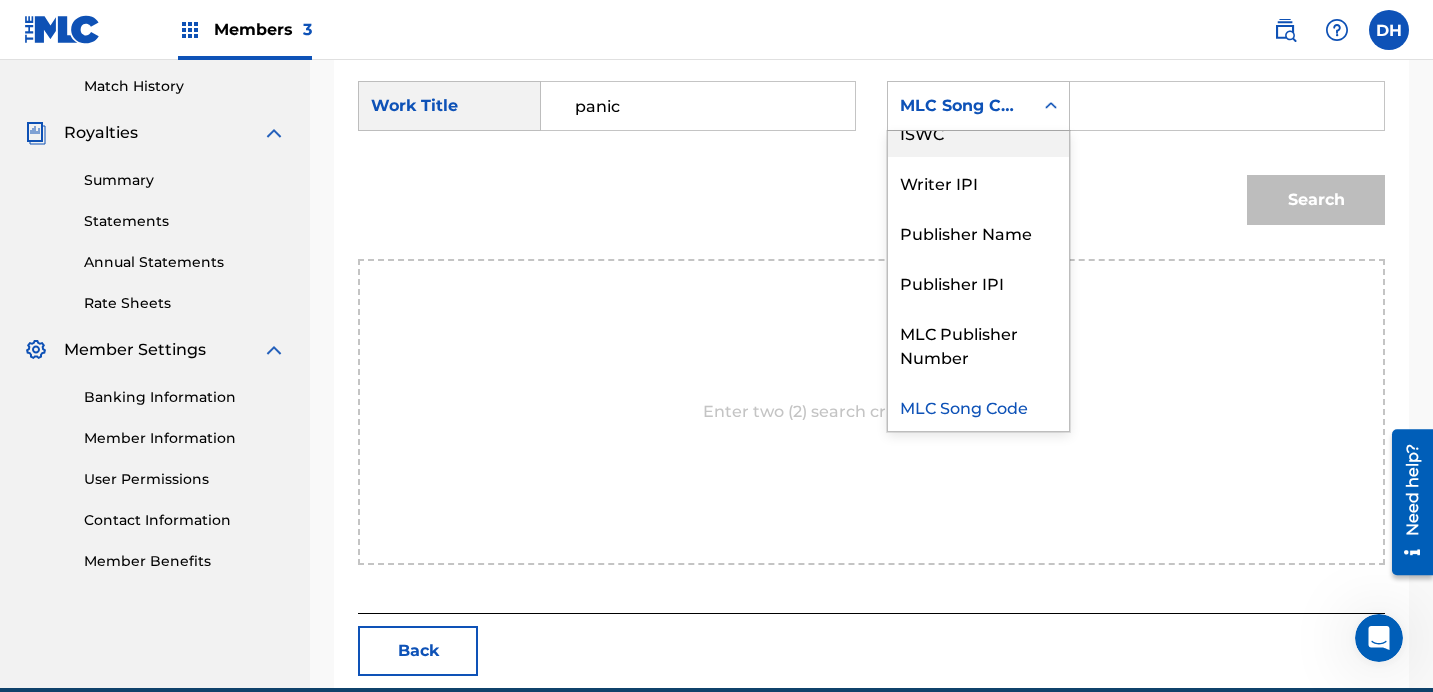 click on "ISWC" at bounding box center (978, 132) 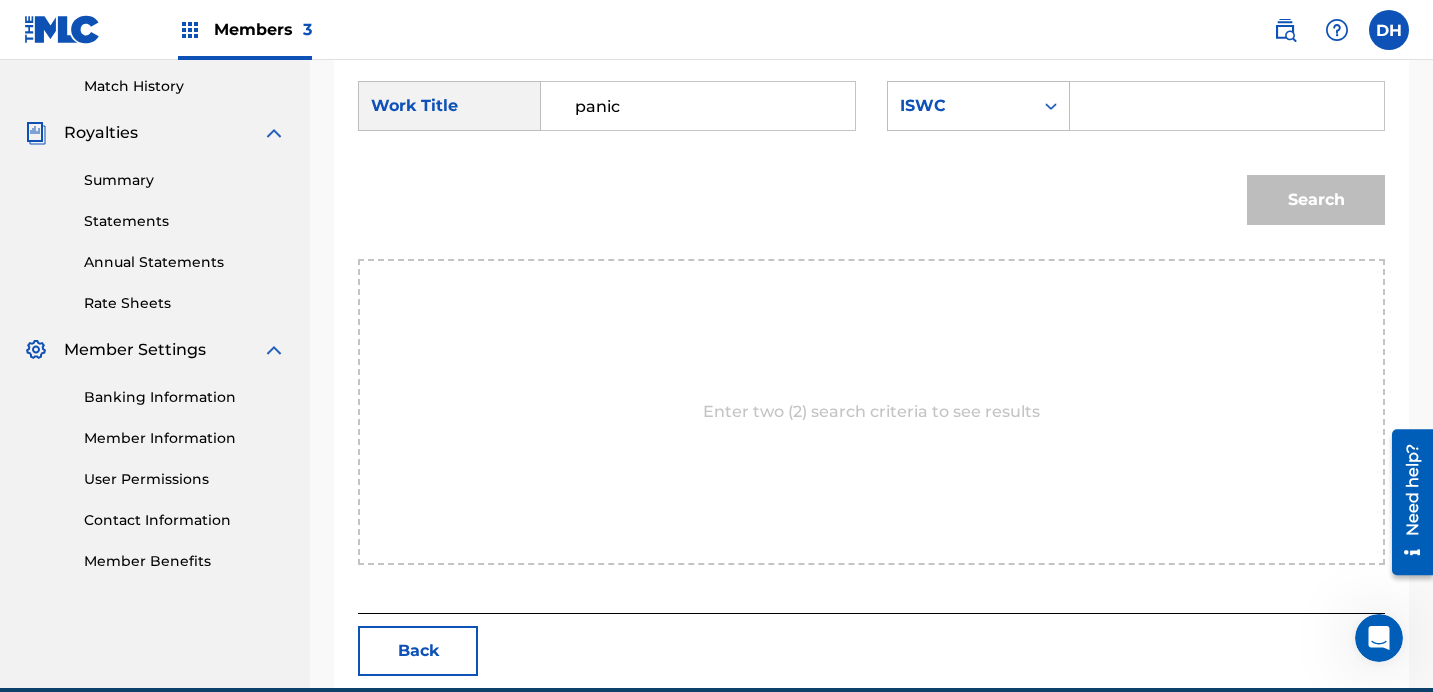 click at bounding box center [1227, 106] 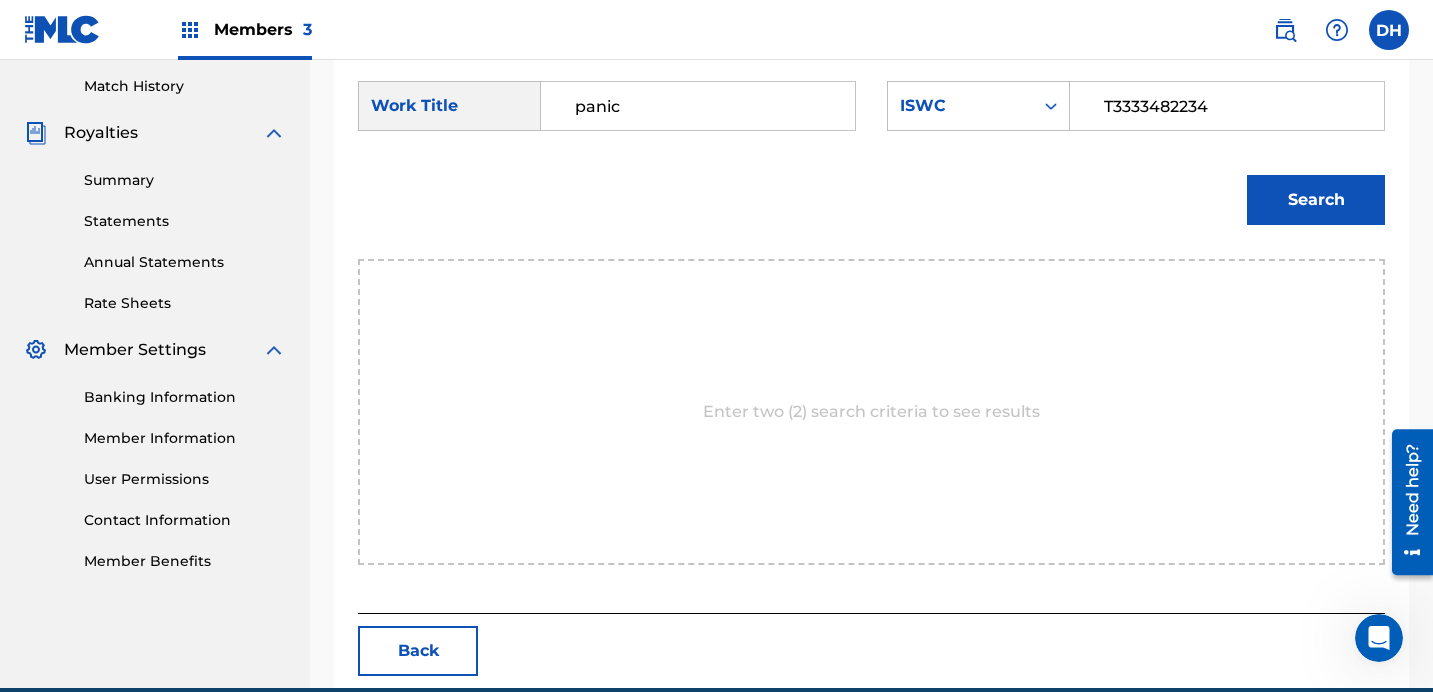 type on "T3333482234" 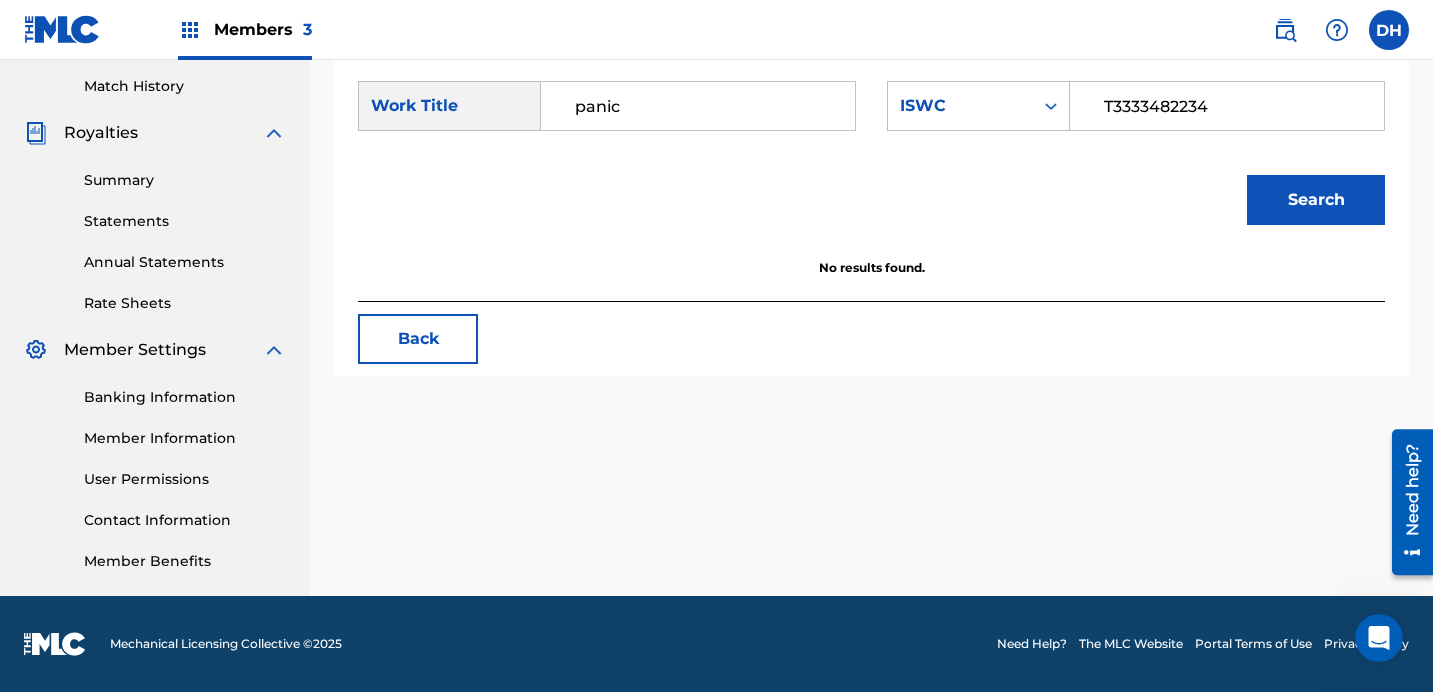 click on "panic" at bounding box center (698, 106) 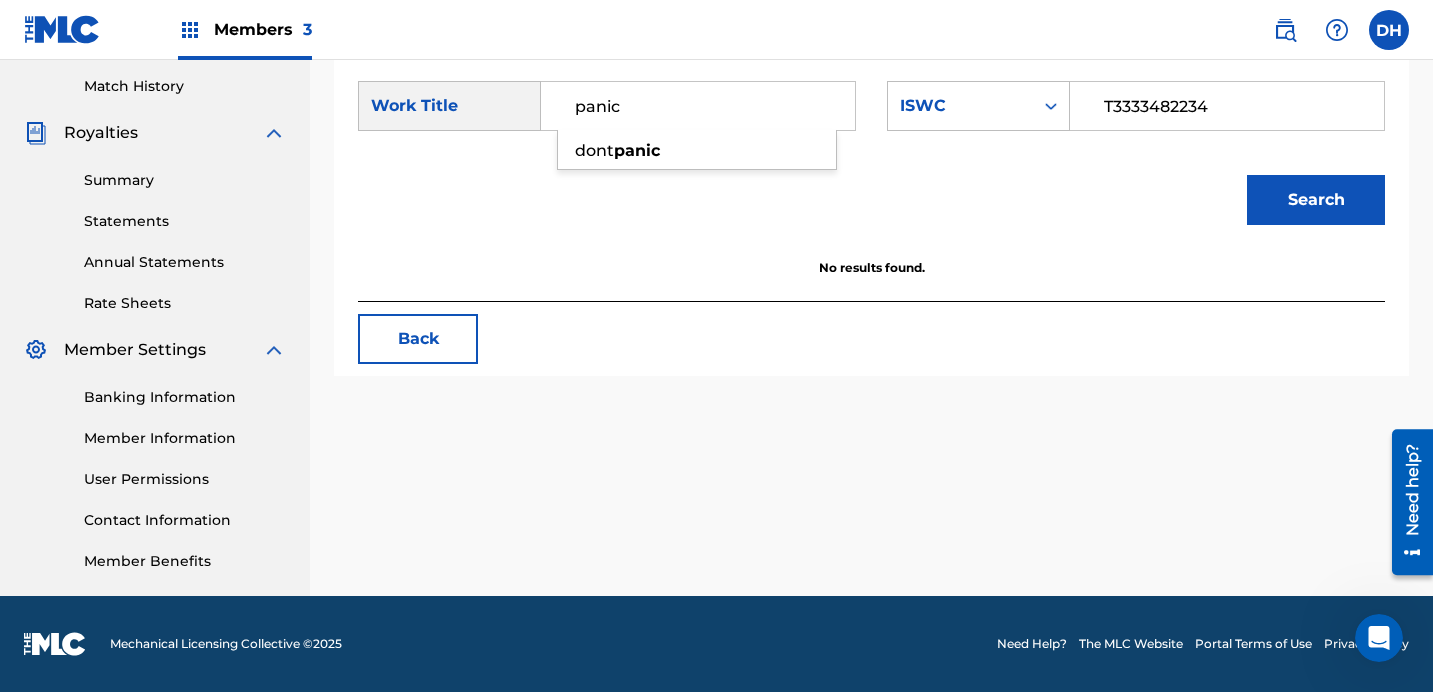 click on "Members    3 DH DH [PERSON_NAME] [EMAIL_ADDRESS][DOMAIN_NAME] Profile Log out" at bounding box center [716, 30] 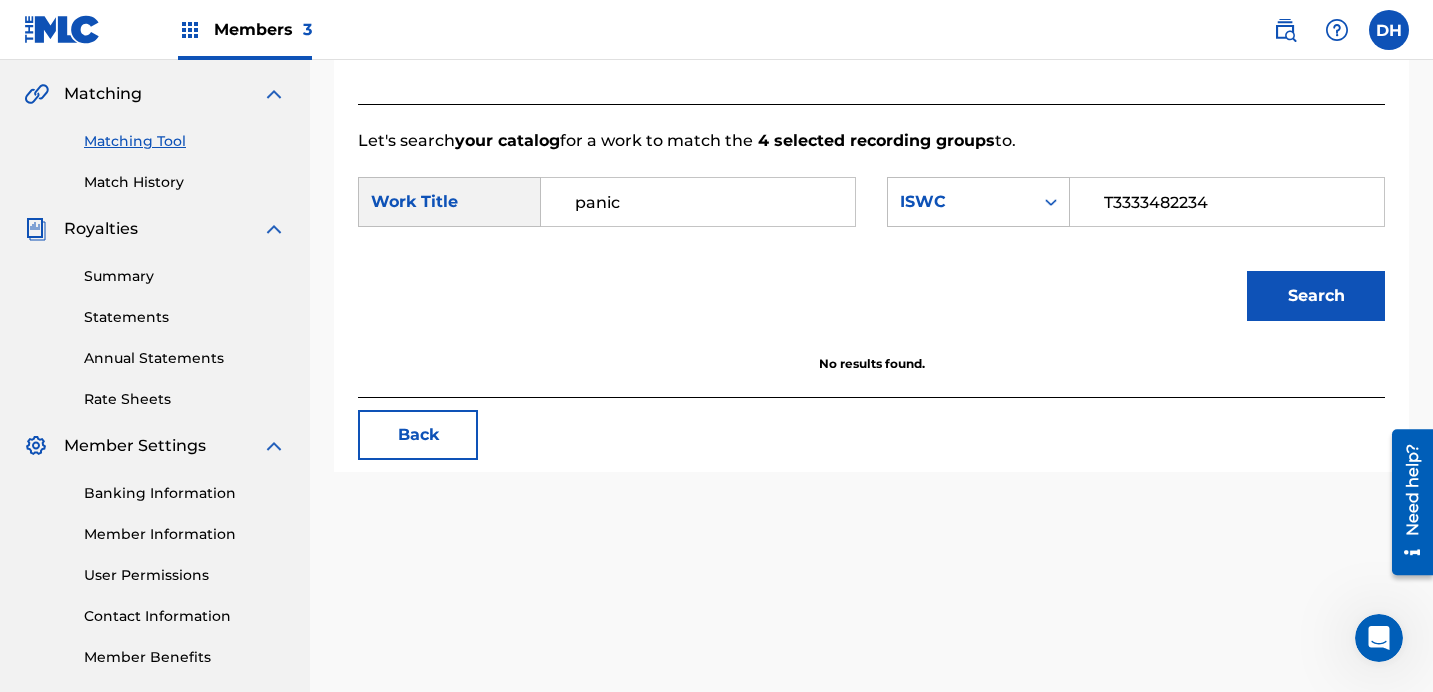scroll, scrollTop: 450, scrollLeft: 0, axis: vertical 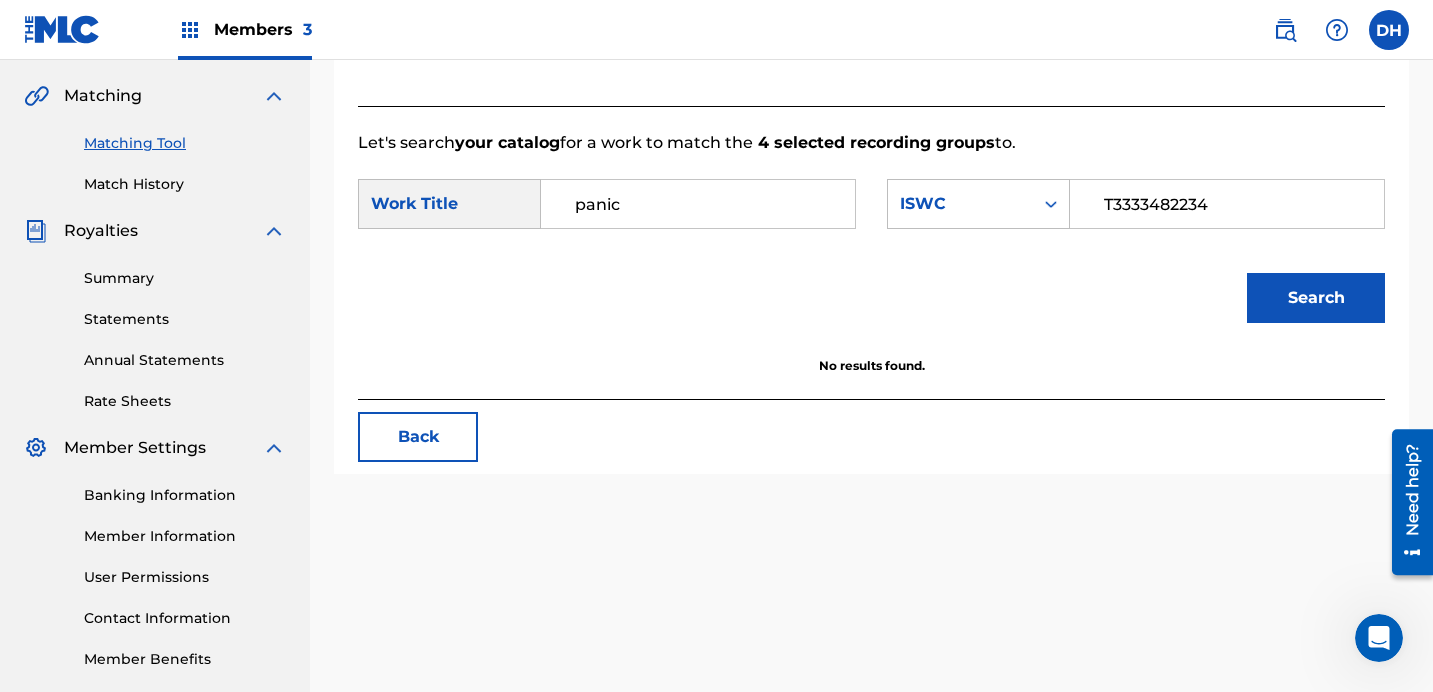 click on "Match History" at bounding box center (185, 184) 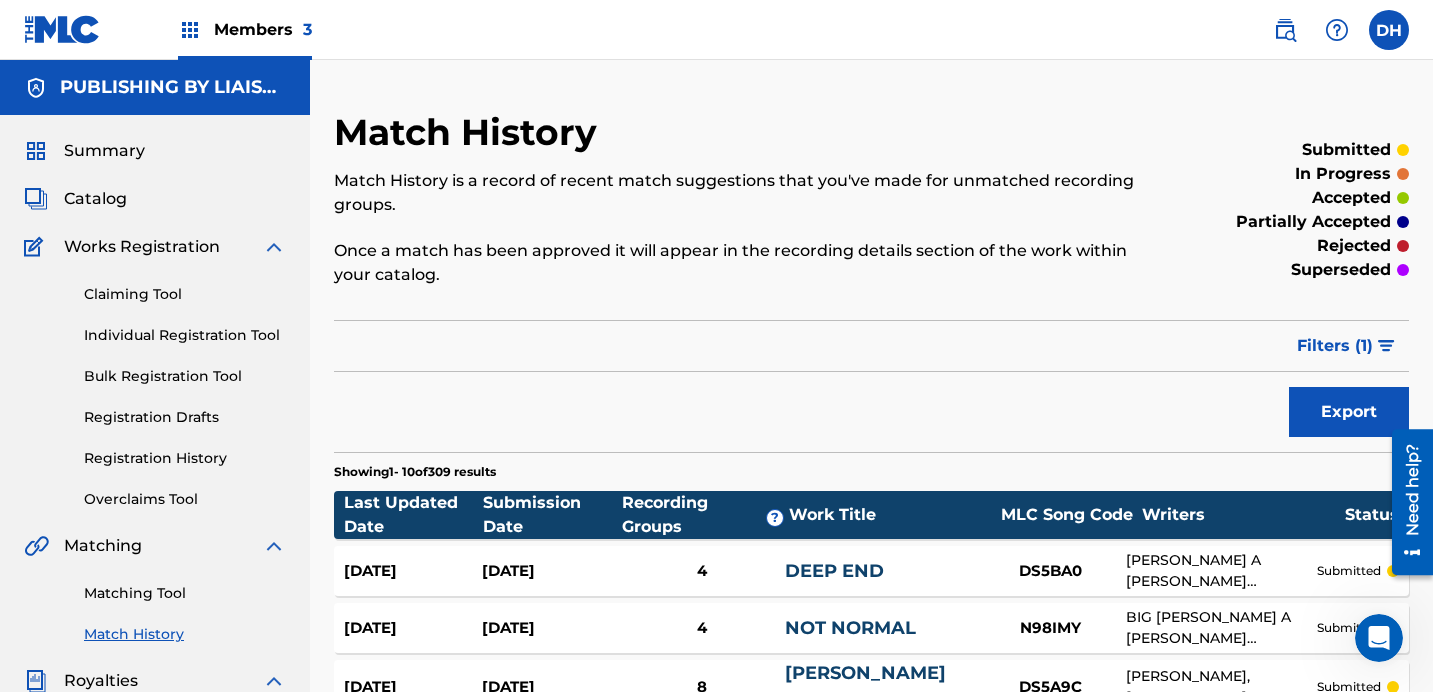 scroll, scrollTop: 0, scrollLeft: 0, axis: both 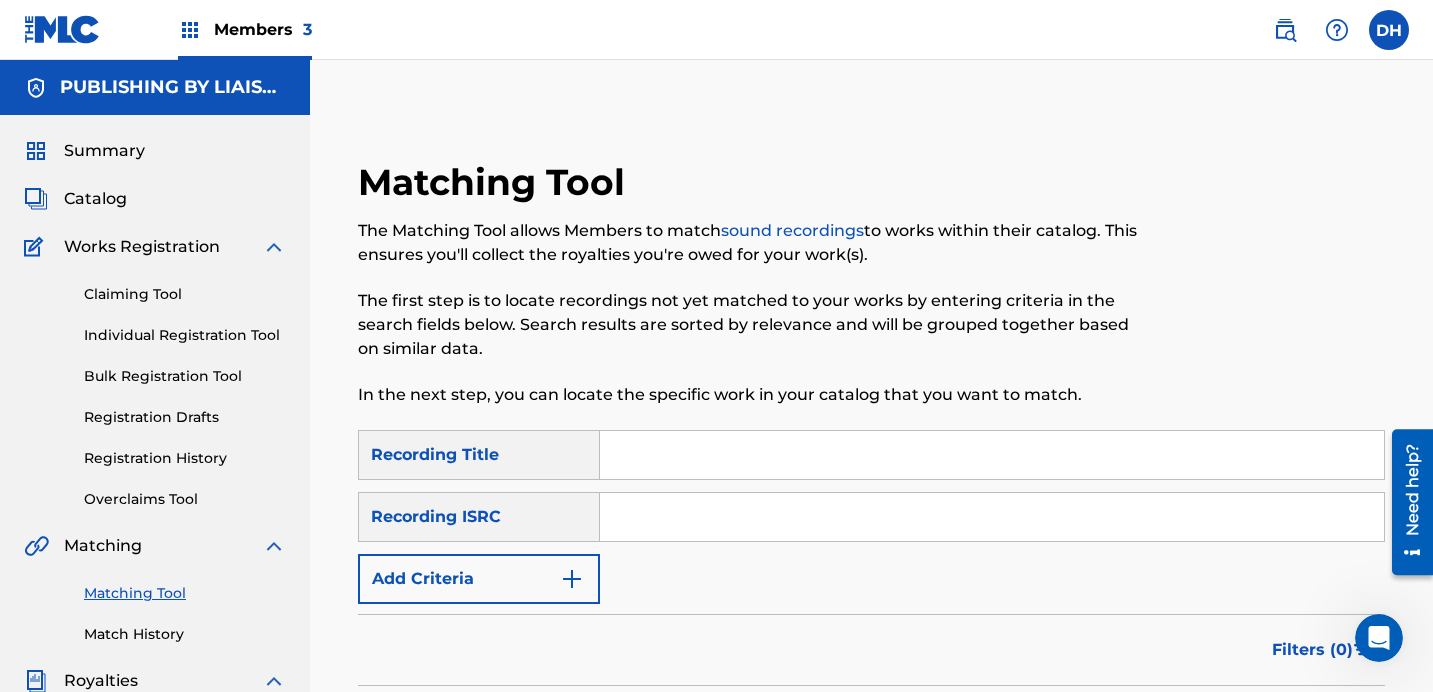 click on "Add Criteria" at bounding box center (479, 579) 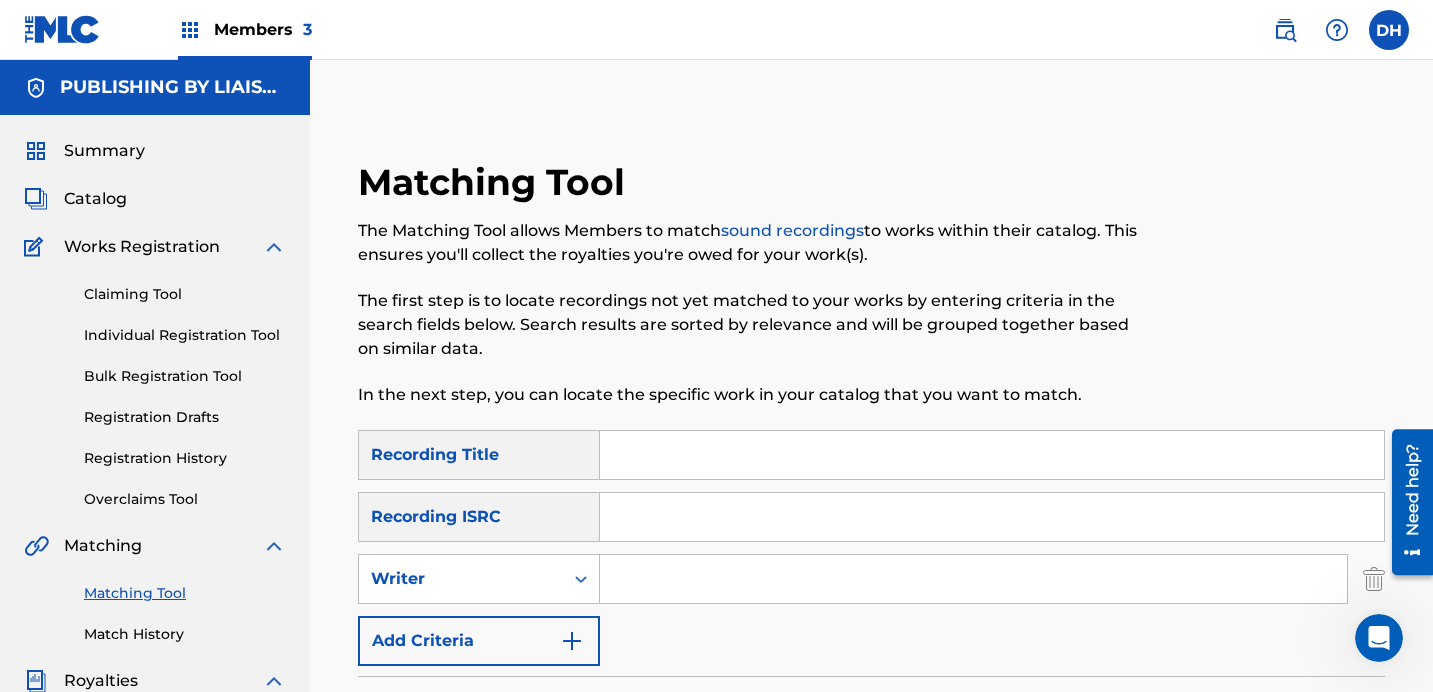 click at bounding box center [973, 579] 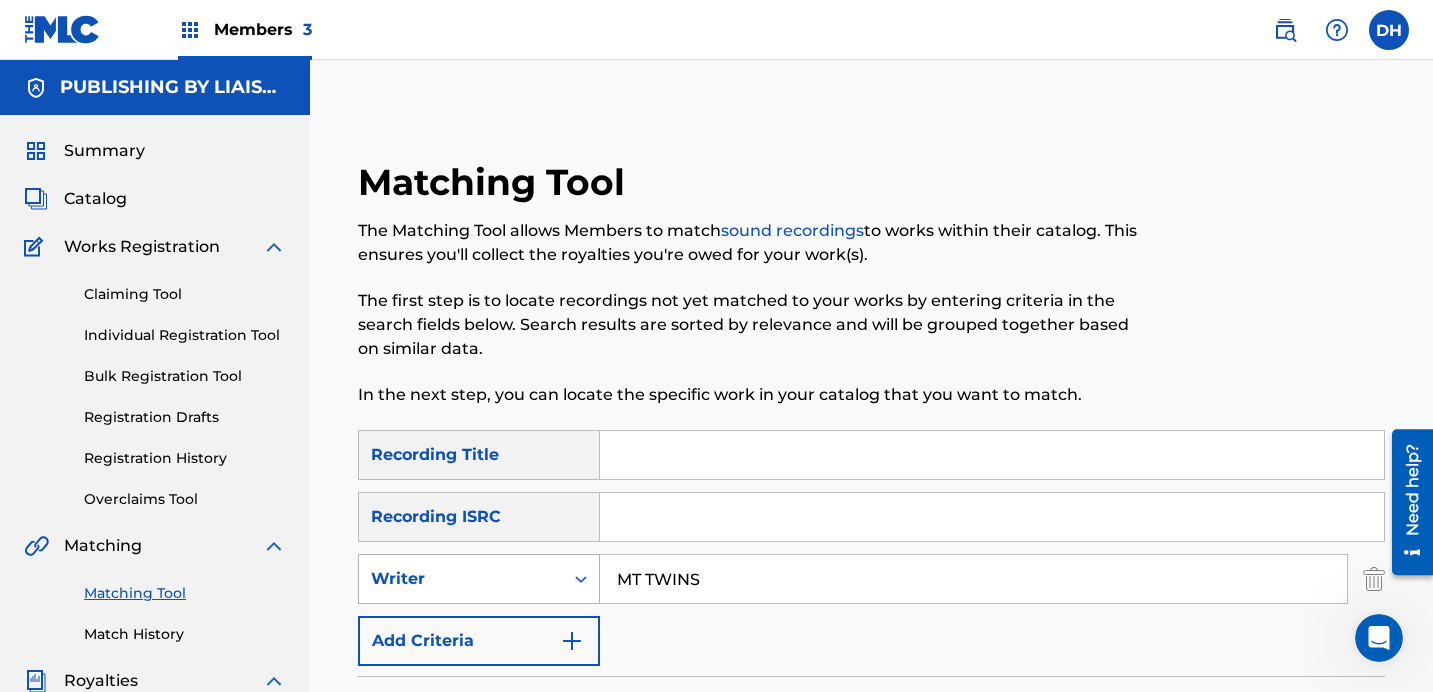 type on "MT TWINS" 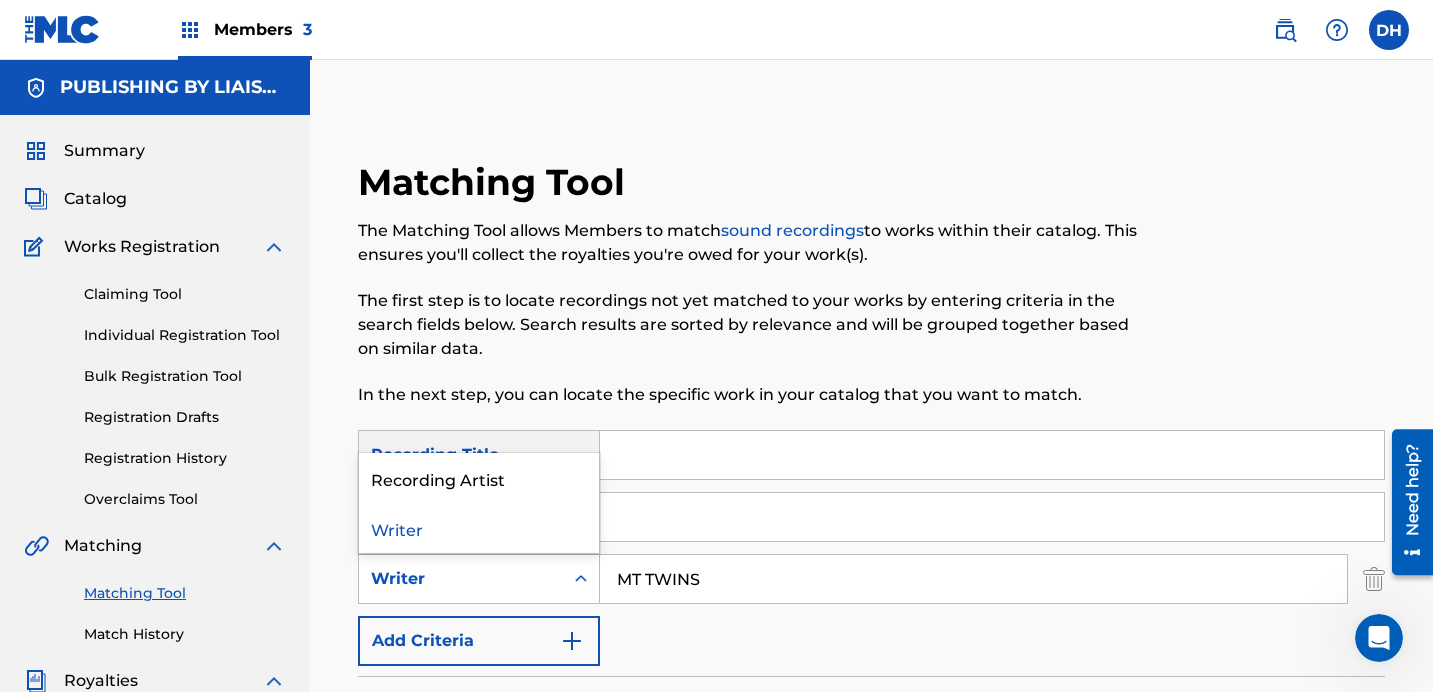 click on "Writer" at bounding box center [461, 579] 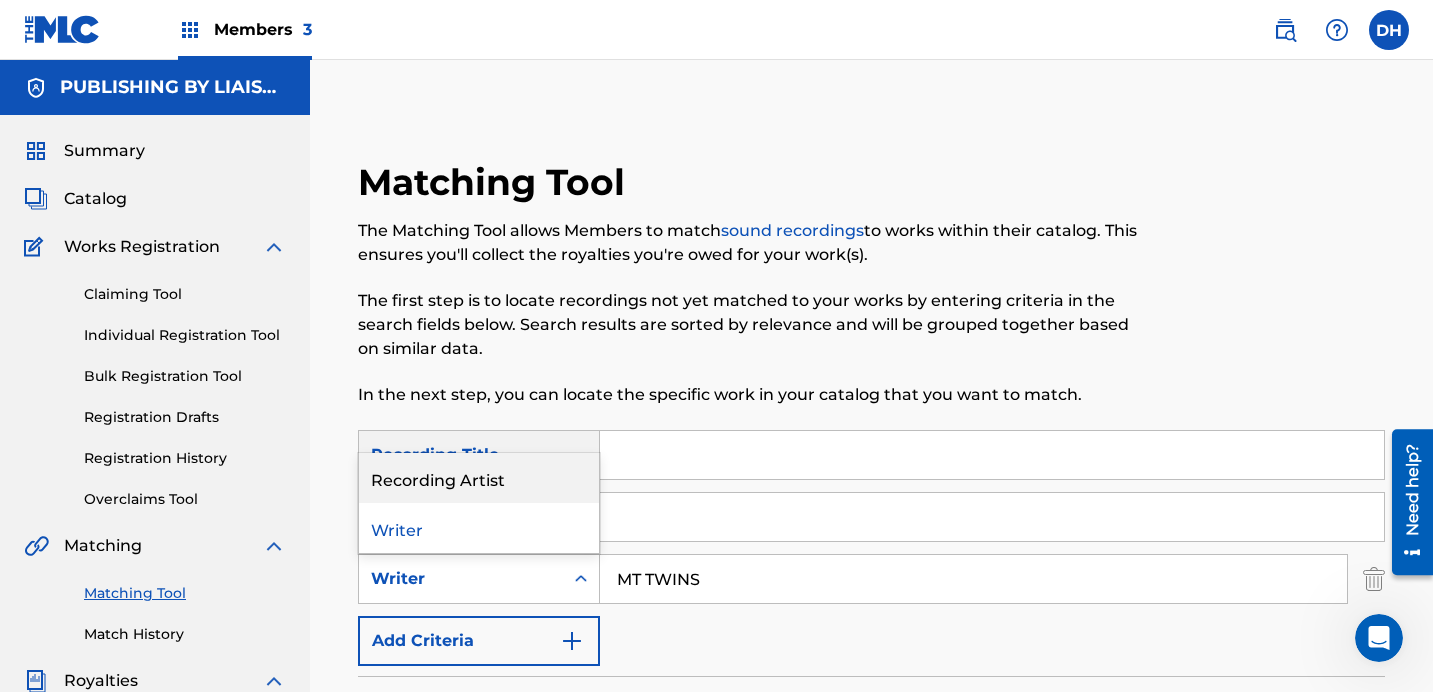 click on "Recording Artist" at bounding box center [479, 478] 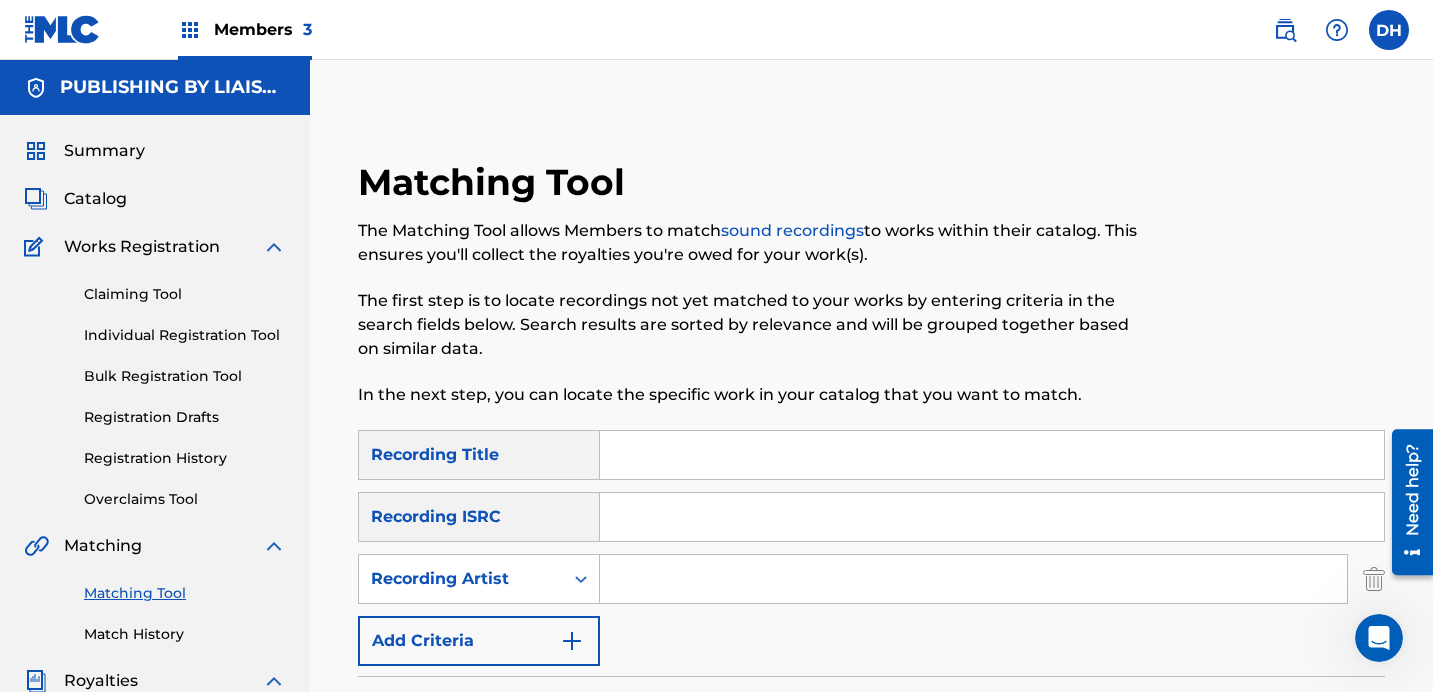 scroll, scrollTop: 85, scrollLeft: 0, axis: vertical 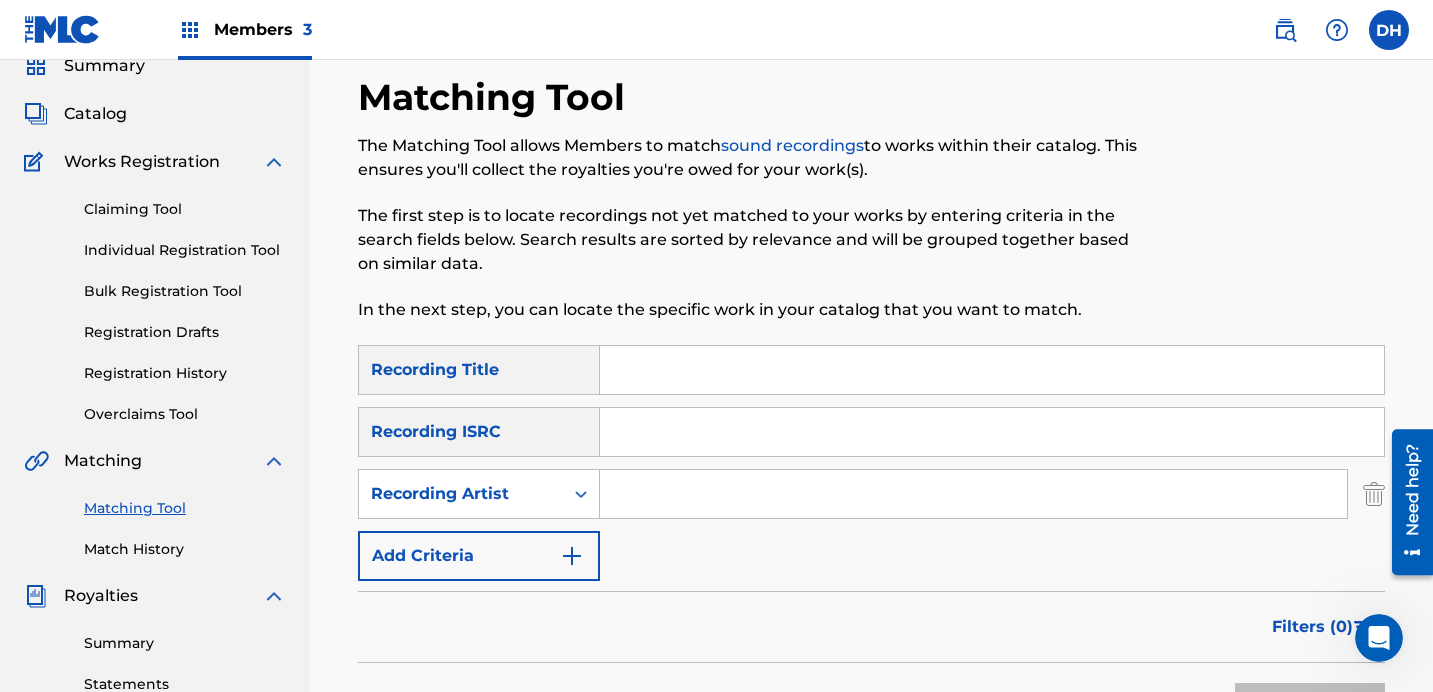 click at bounding box center [973, 494] 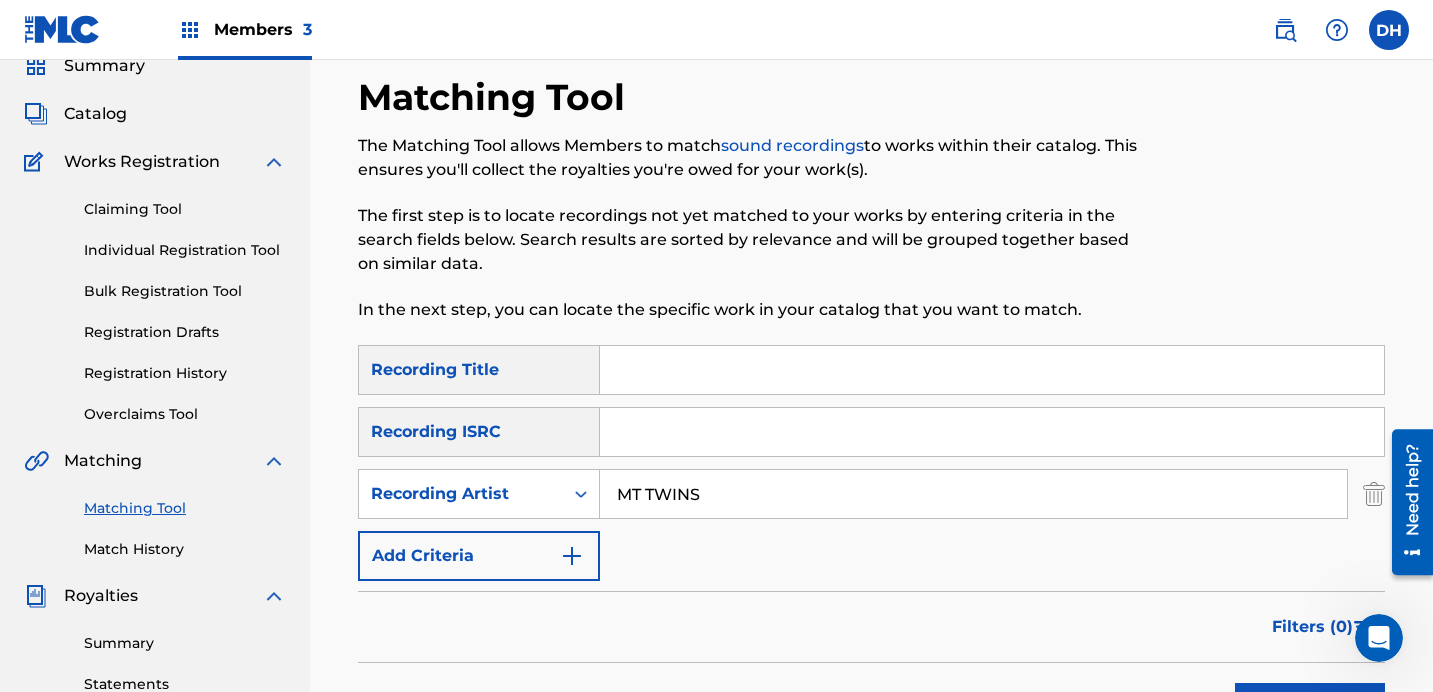 type on "MT TWINS" 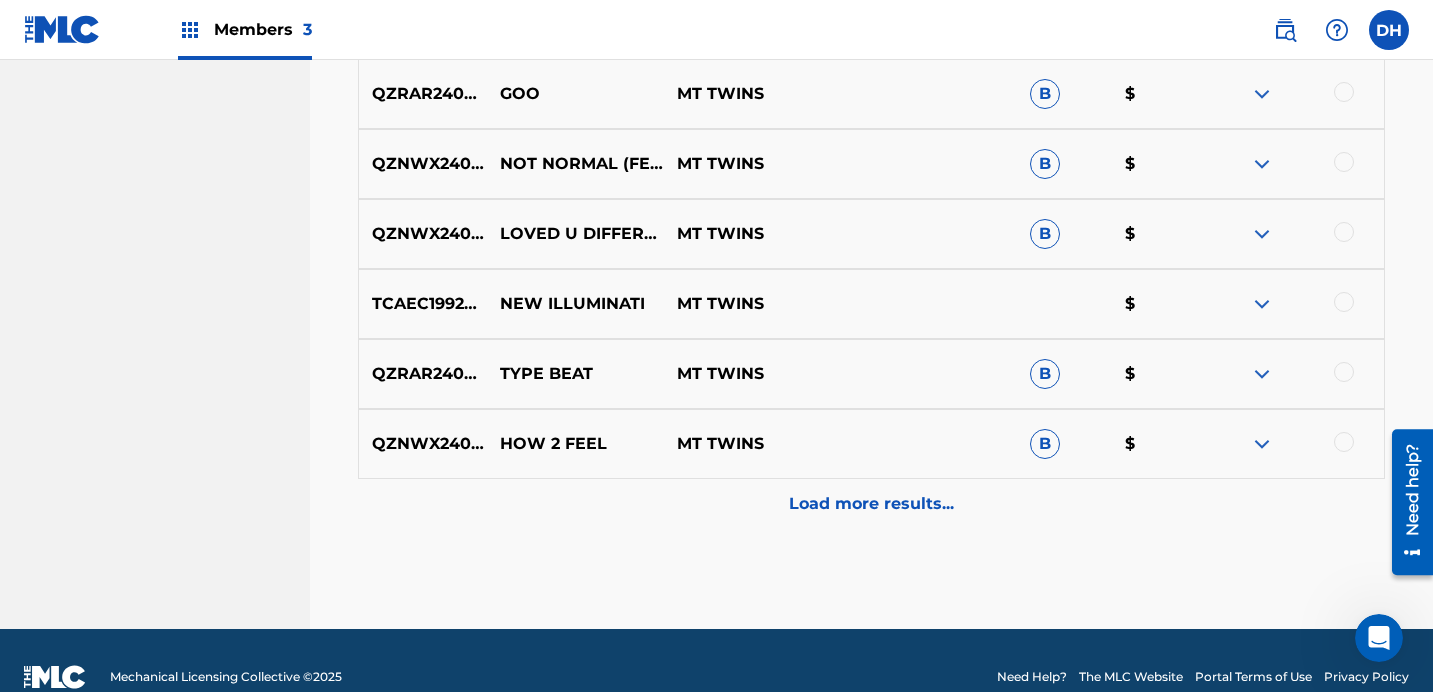 scroll, scrollTop: 1129, scrollLeft: 0, axis: vertical 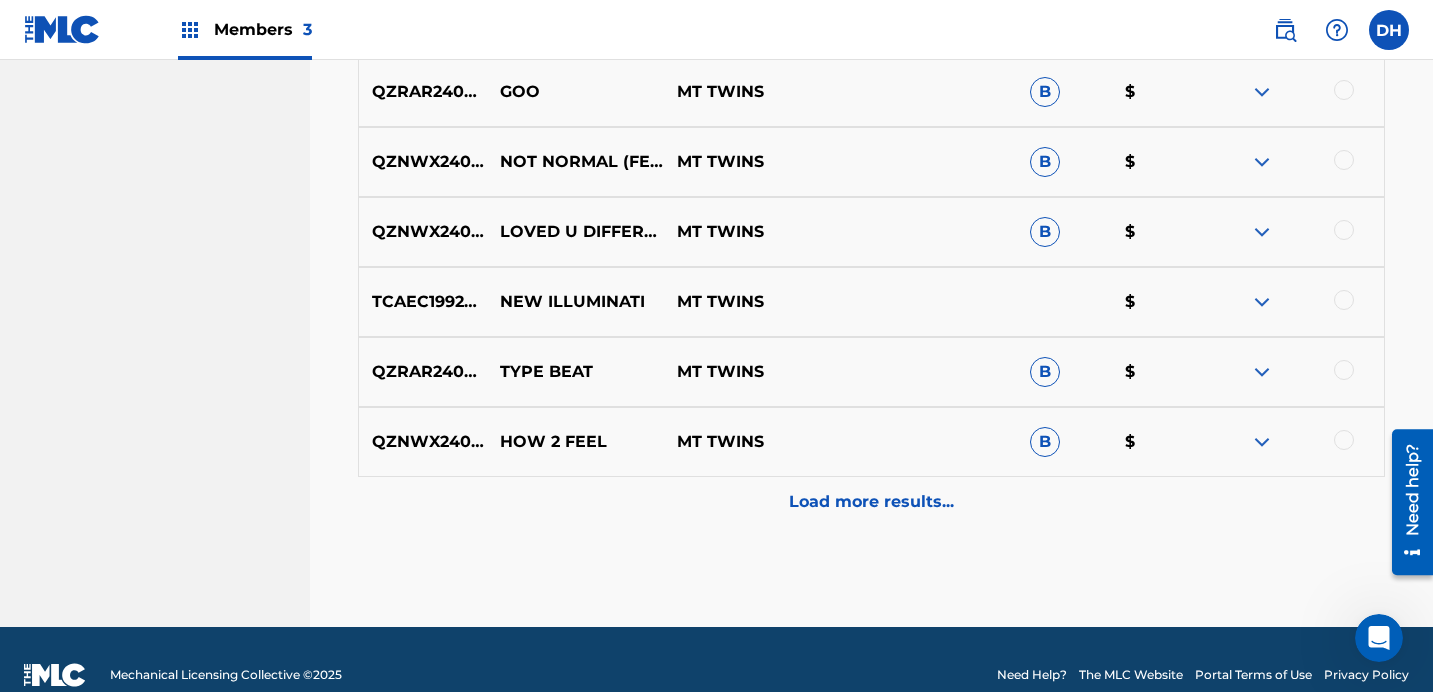 click at bounding box center (1344, 230) 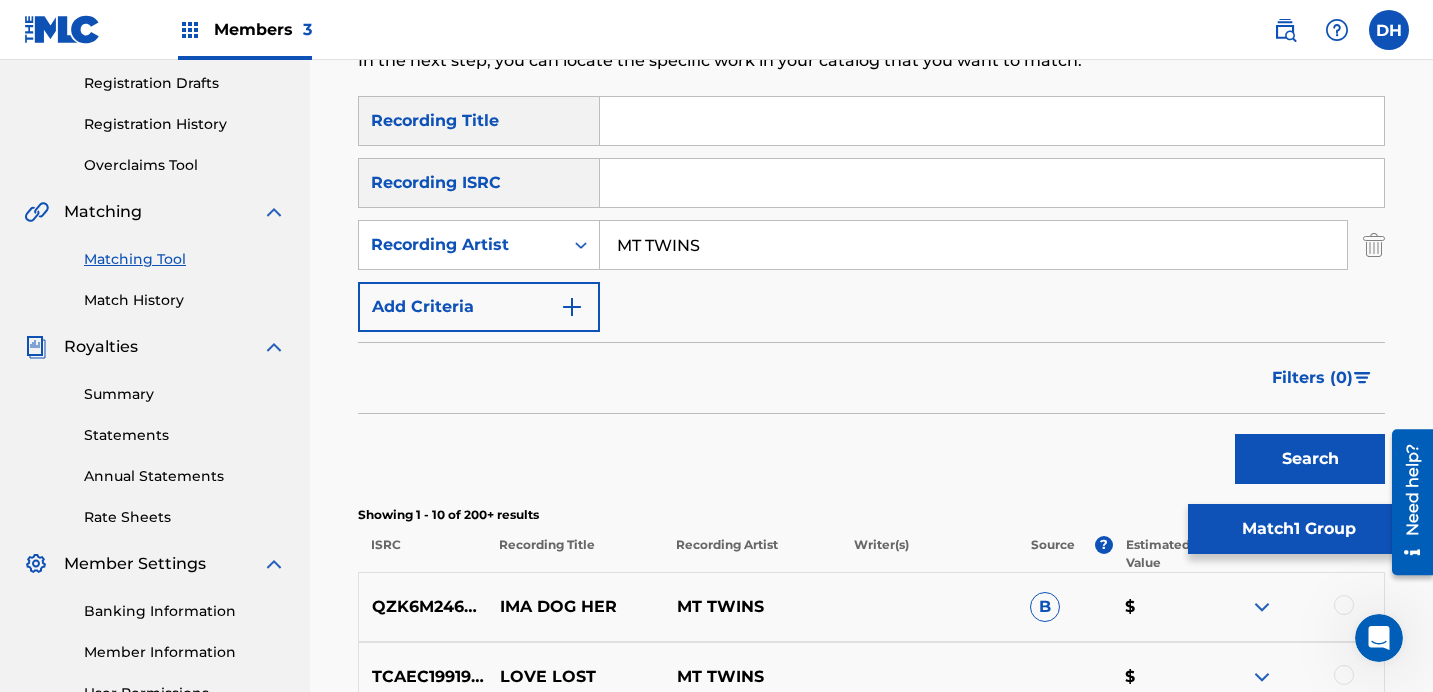 scroll, scrollTop: 11, scrollLeft: 0, axis: vertical 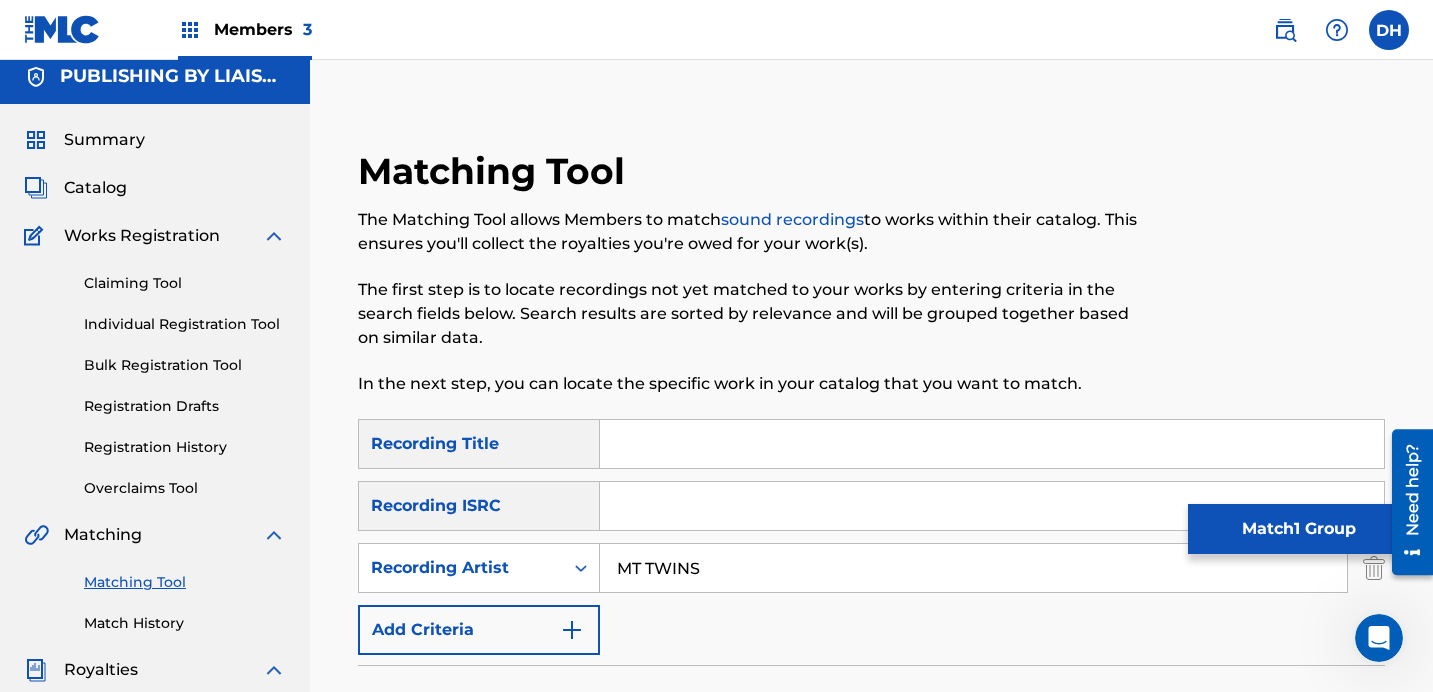 click at bounding box center (992, 444) 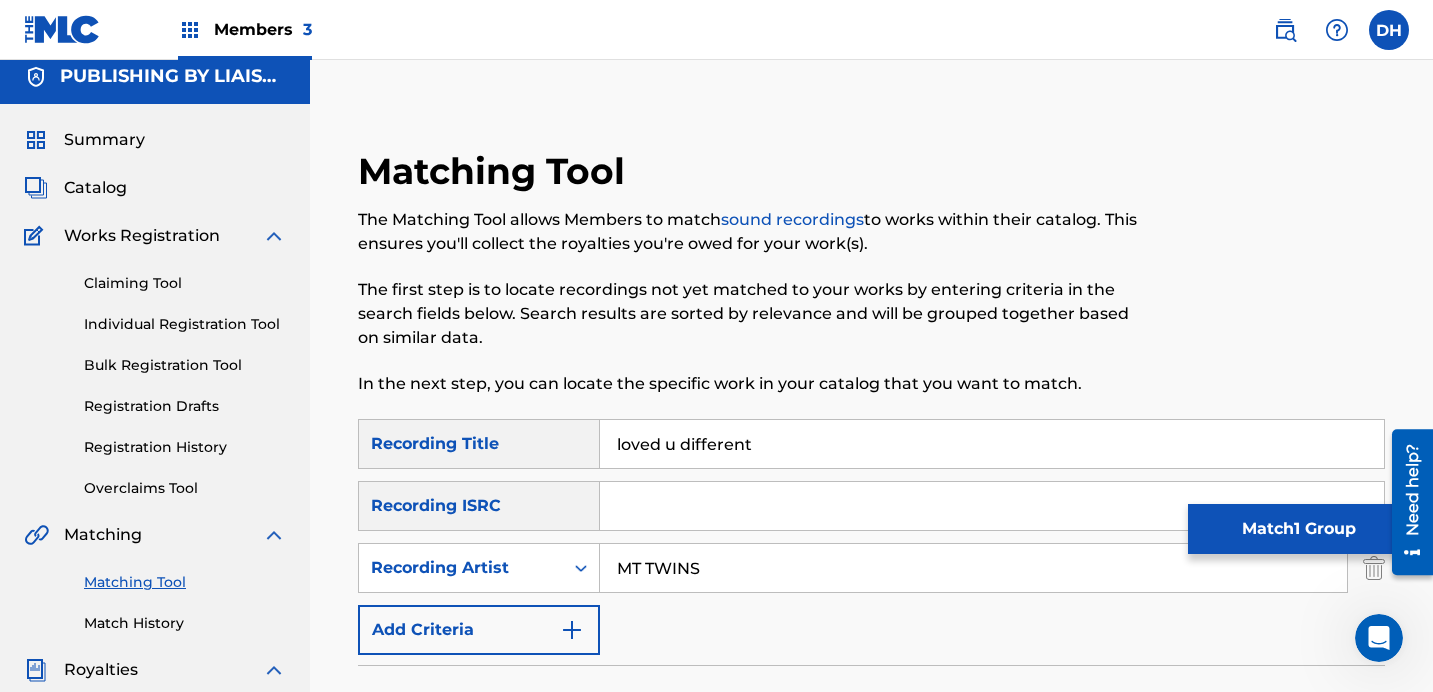 type on "loved u different" 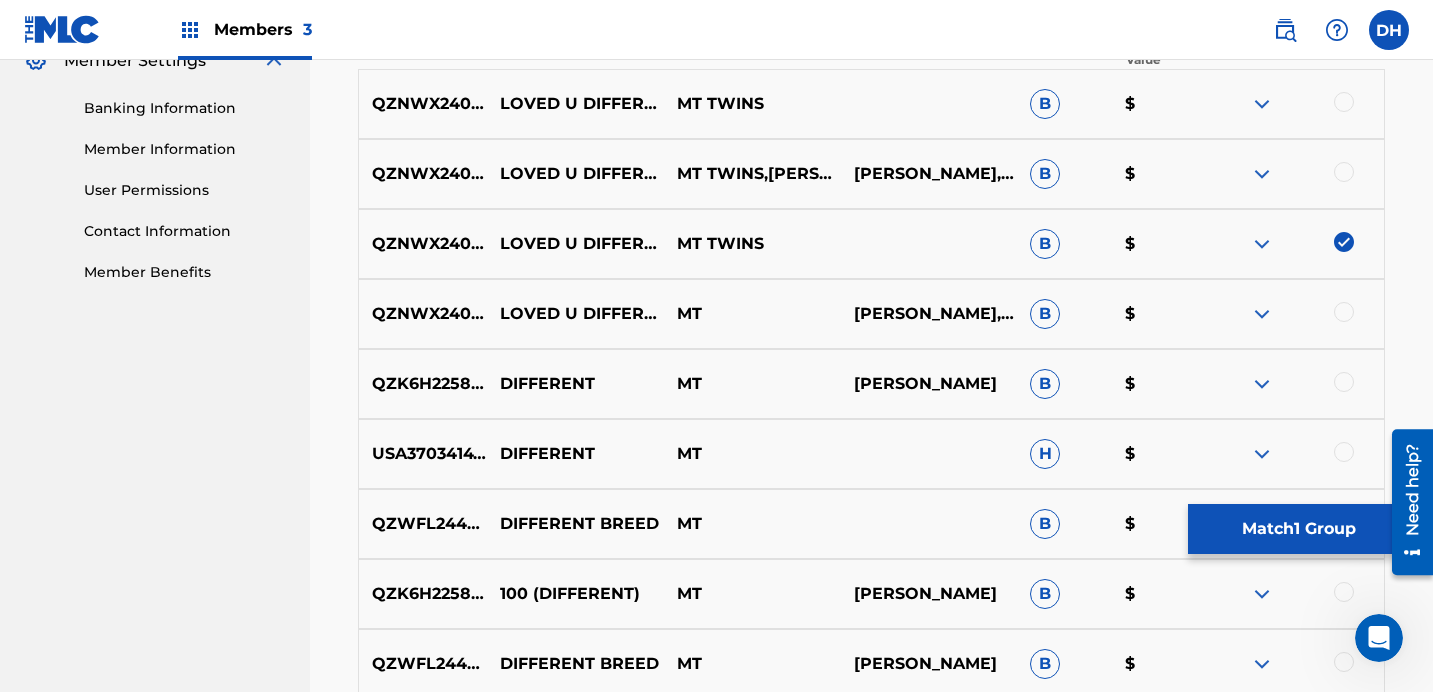 scroll, scrollTop: 835, scrollLeft: 0, axis: vertical 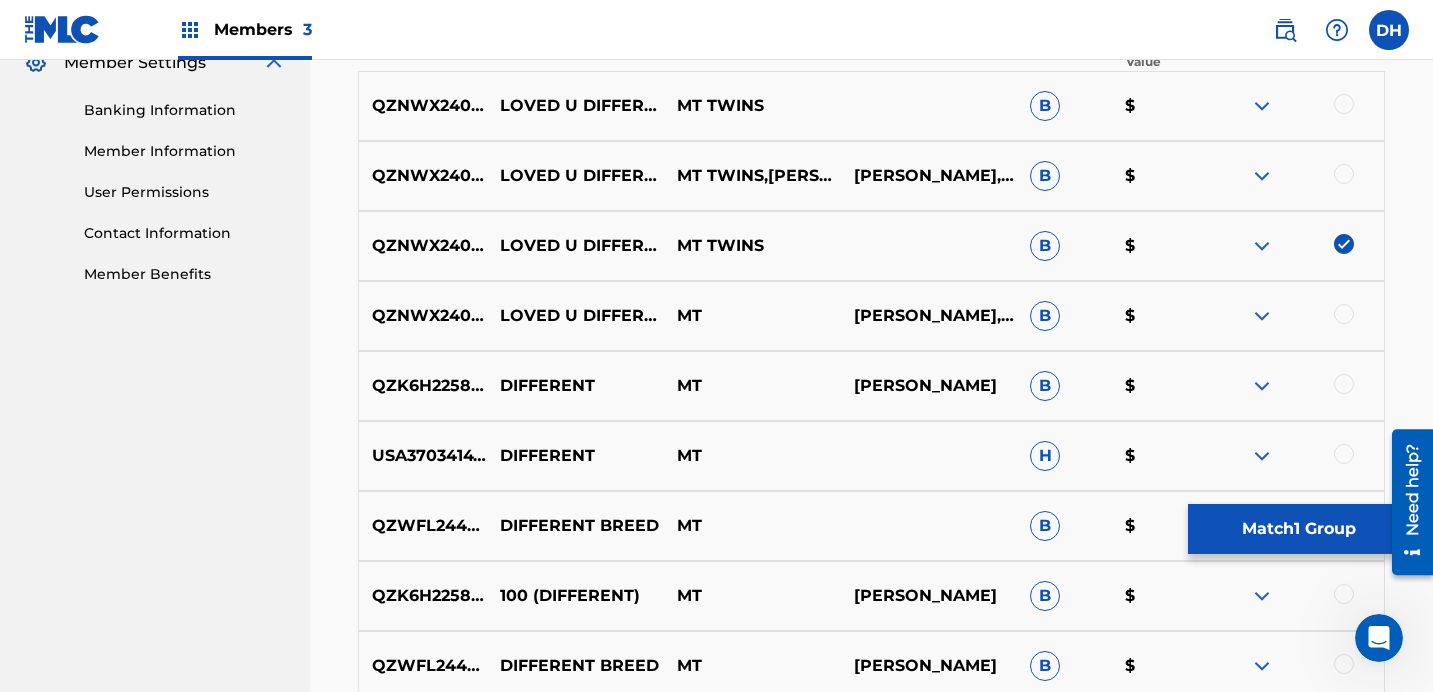 click at bounding box center (1344, 314) 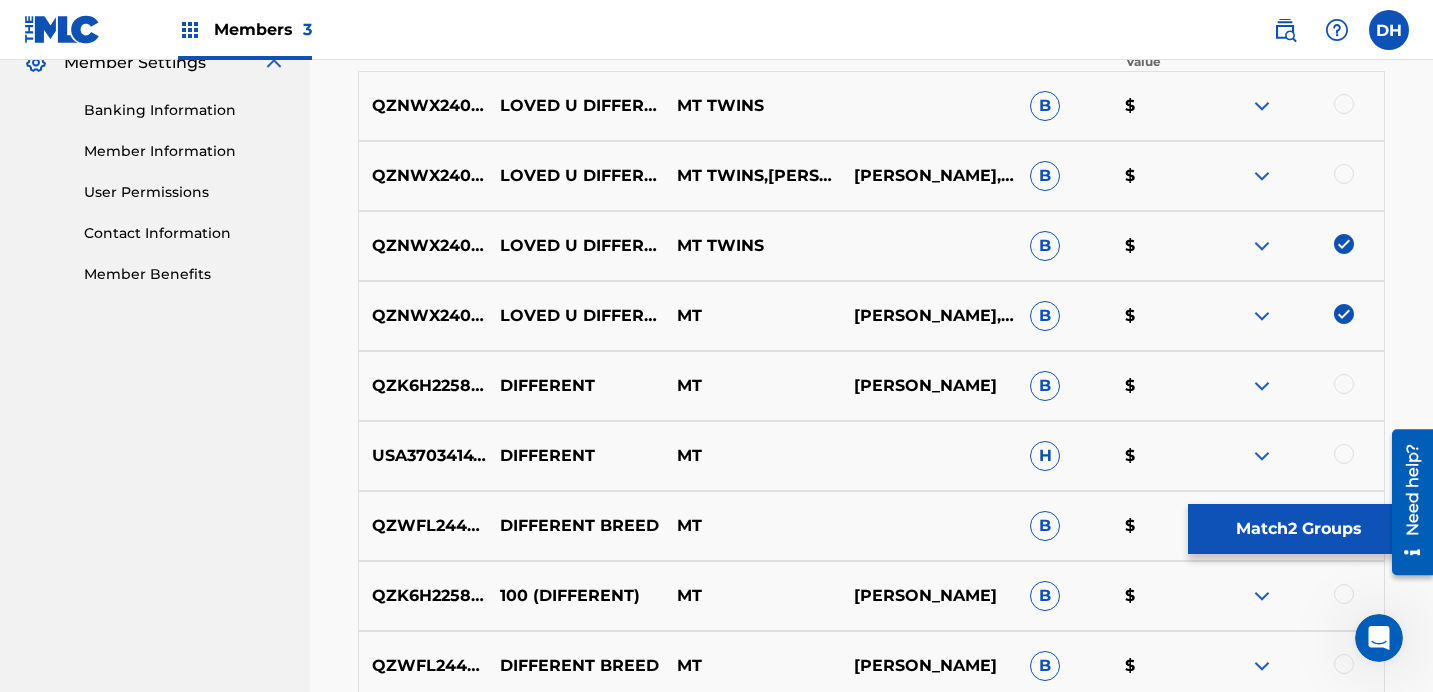 click at bounding box center [1344, 174] 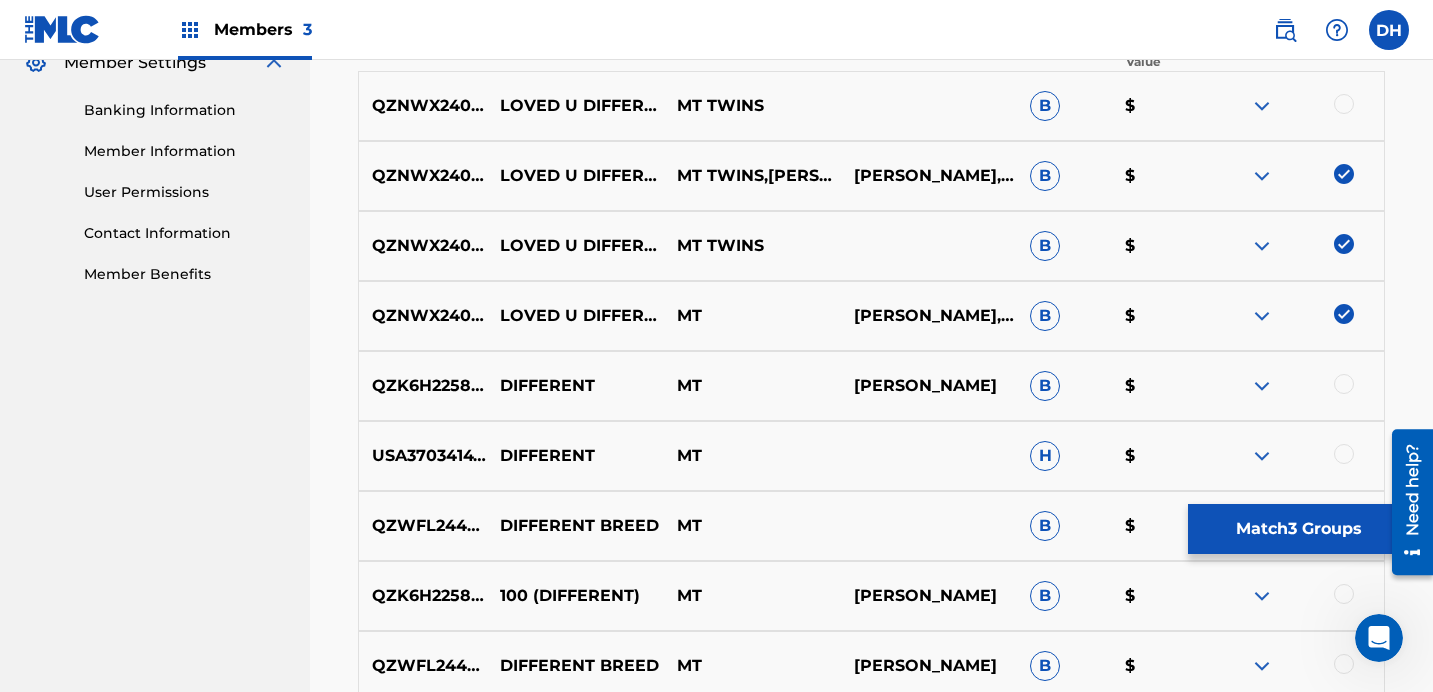 click at bounding box center (1295, 106) 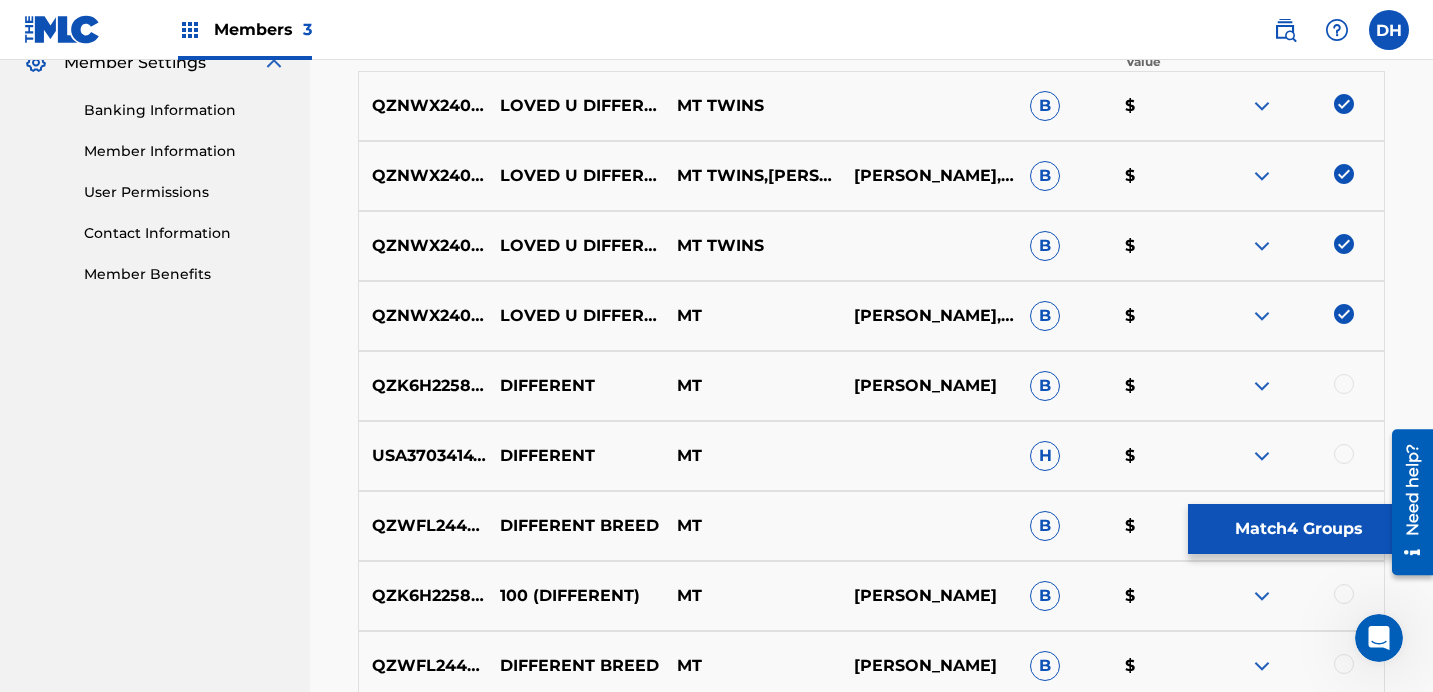 click on "Match  4 Groups" at bounding box center (1298, 529) 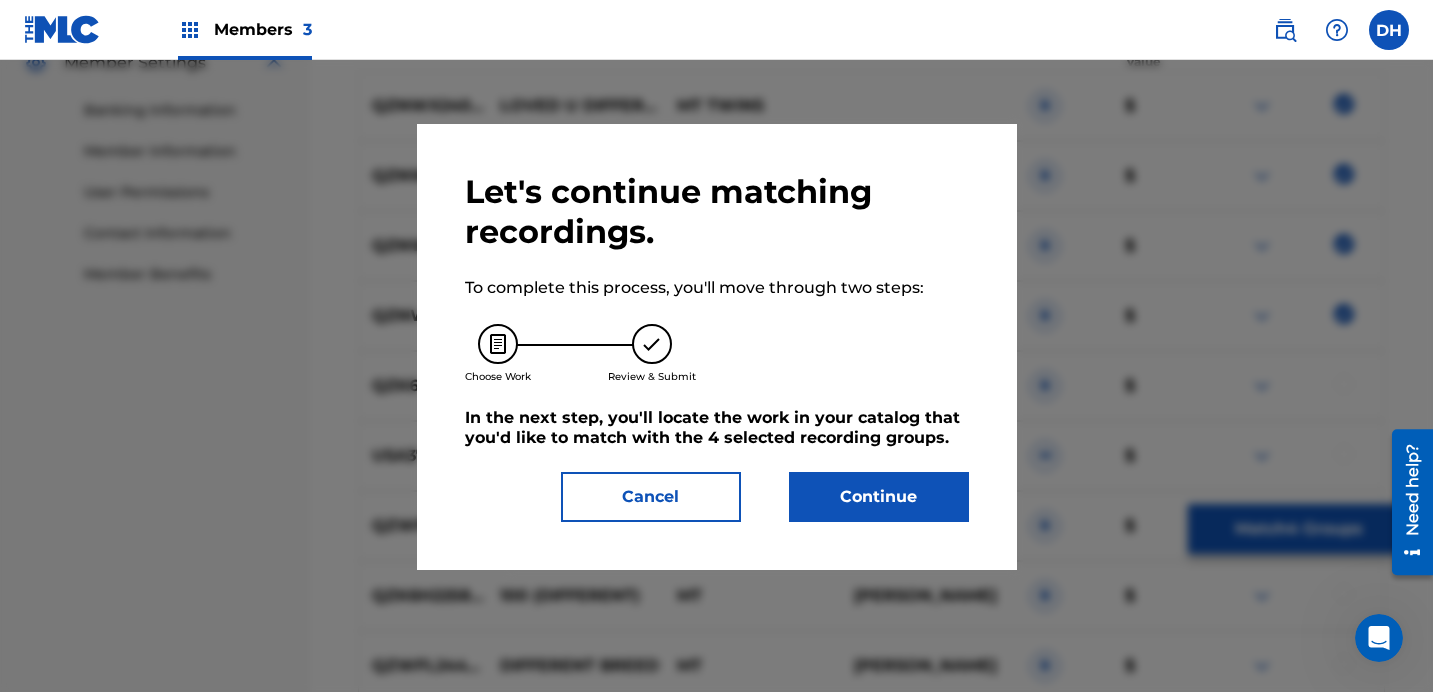 click on "Continue" at bounding box center [879, 497] 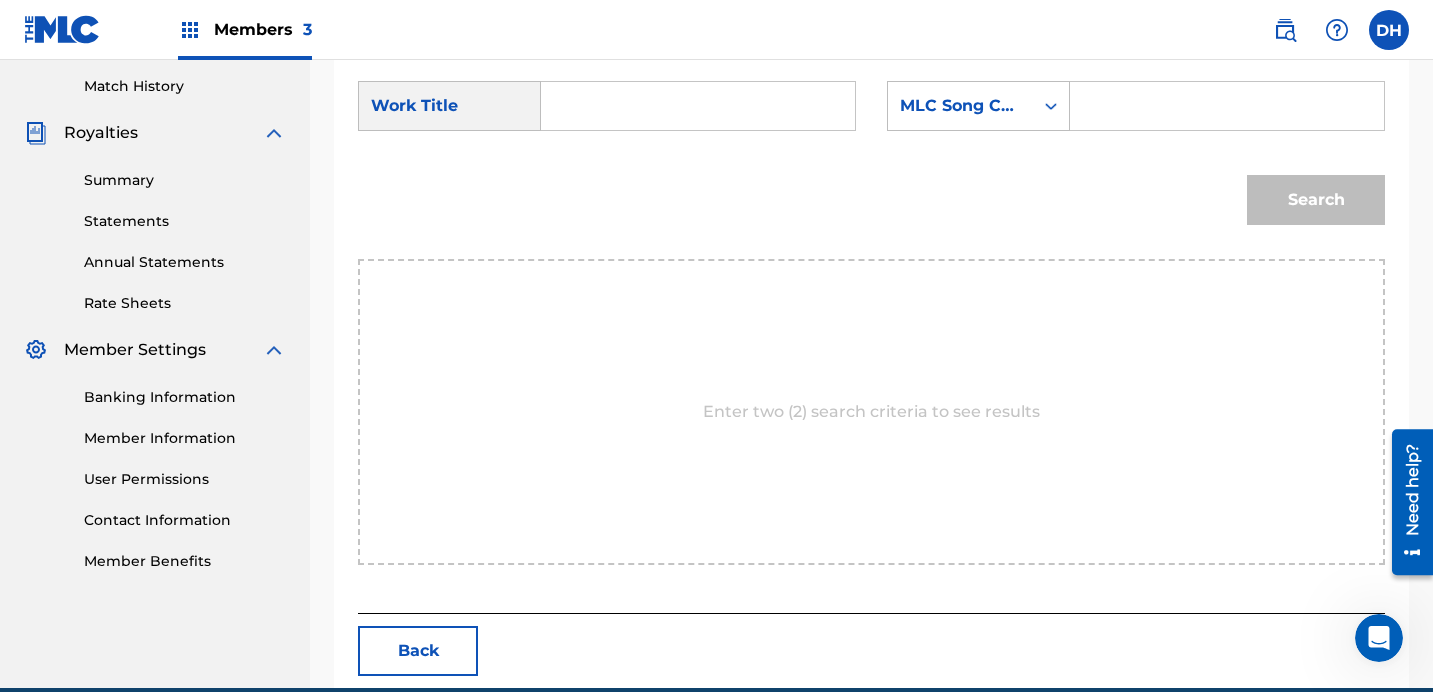 click at bounding box center (698, 106) 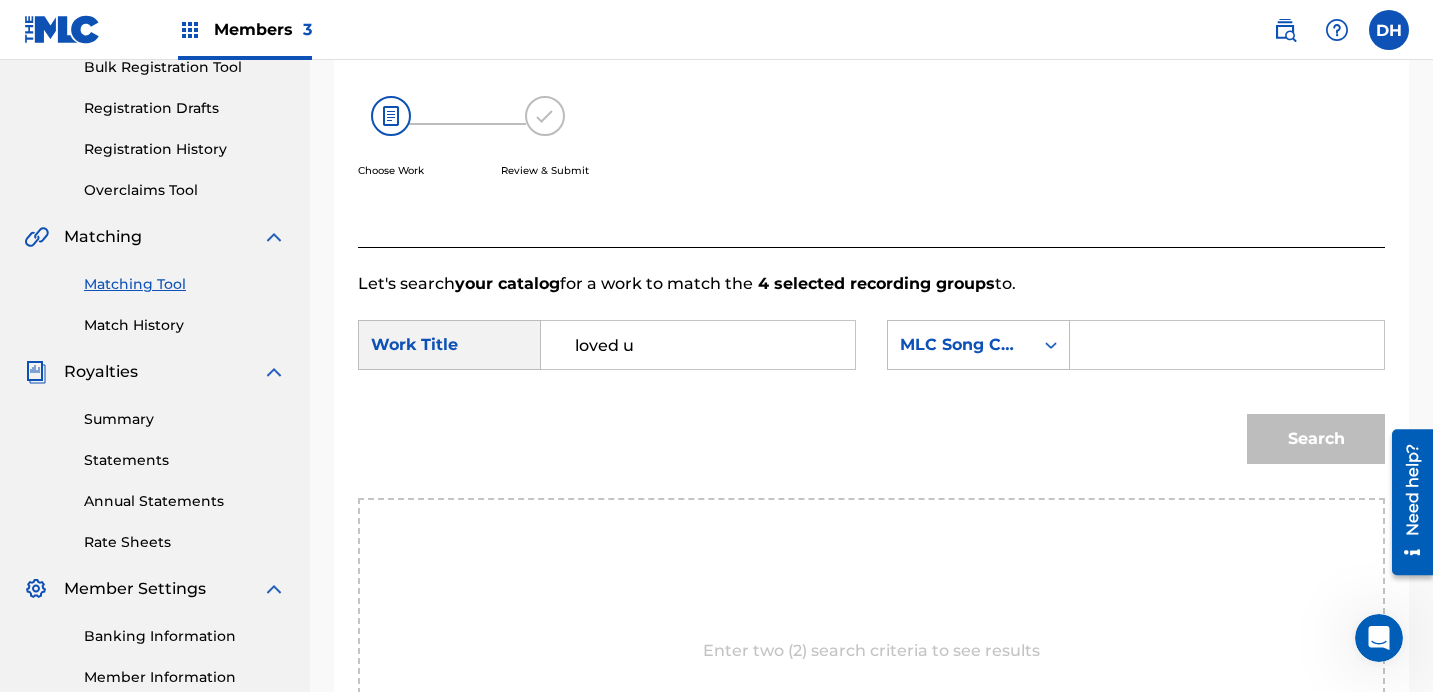 scroll, scrollTop: 229, scrollLeft: 0, axis: vertical 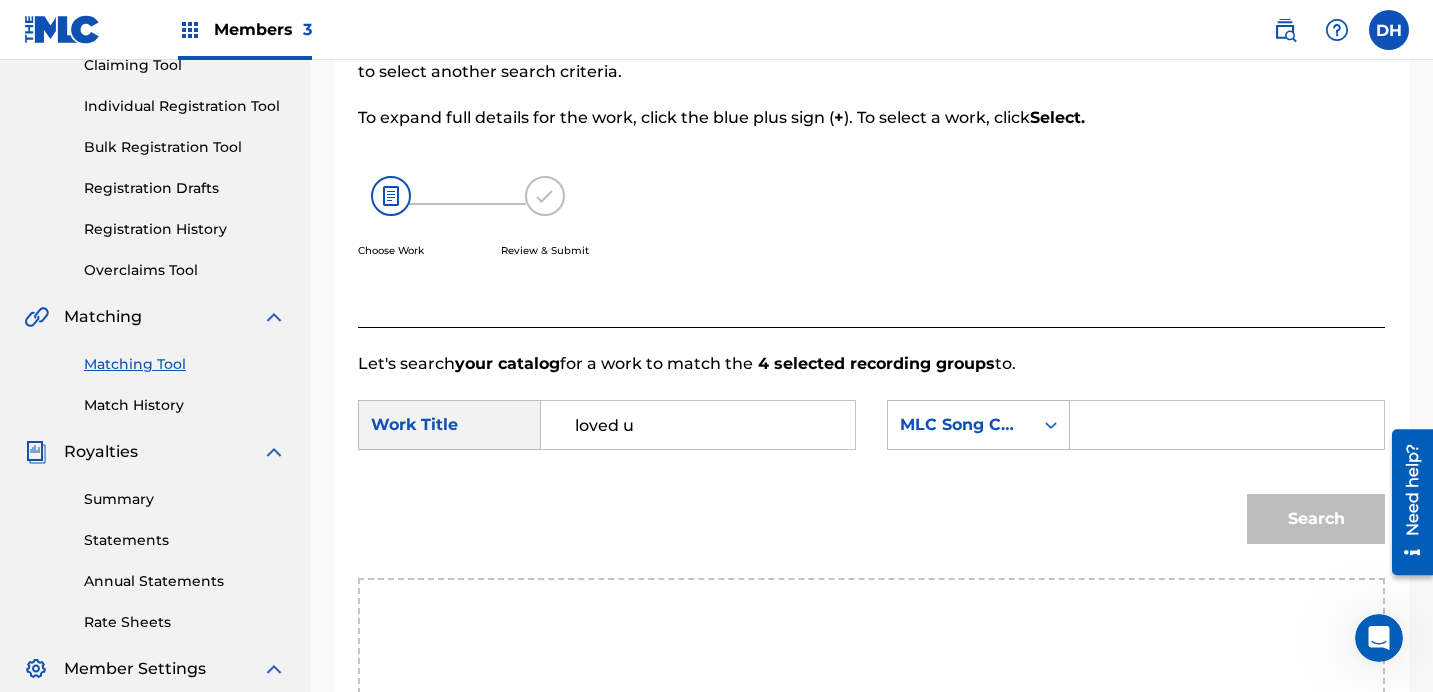 type on "loved u" 